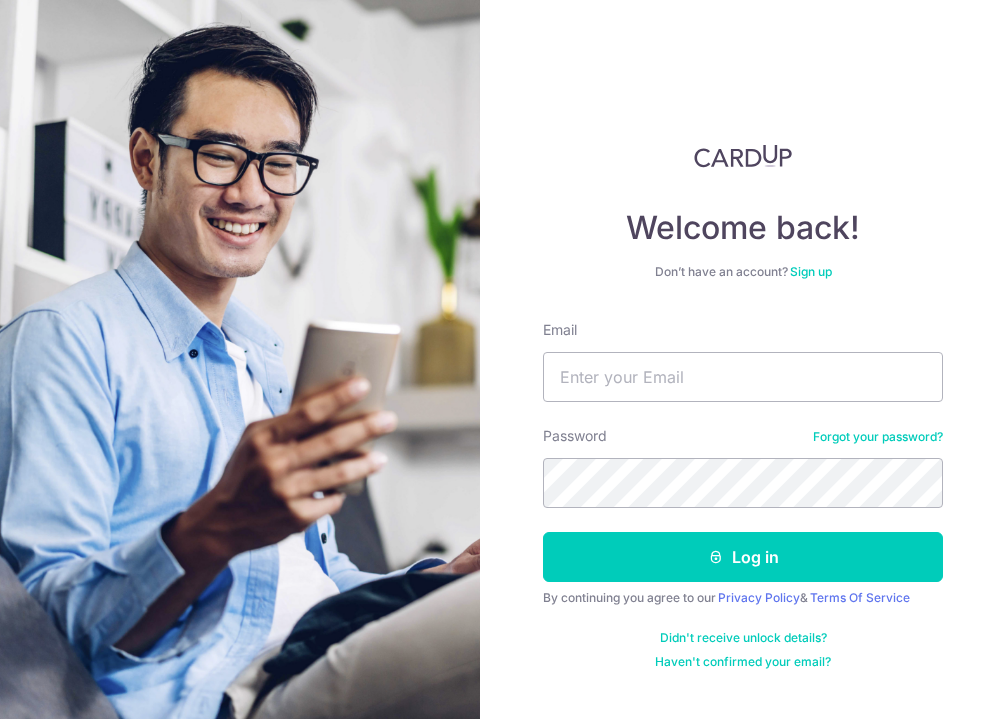 scroll, scrollTop: 0, scrollLeft: 0, axis: both 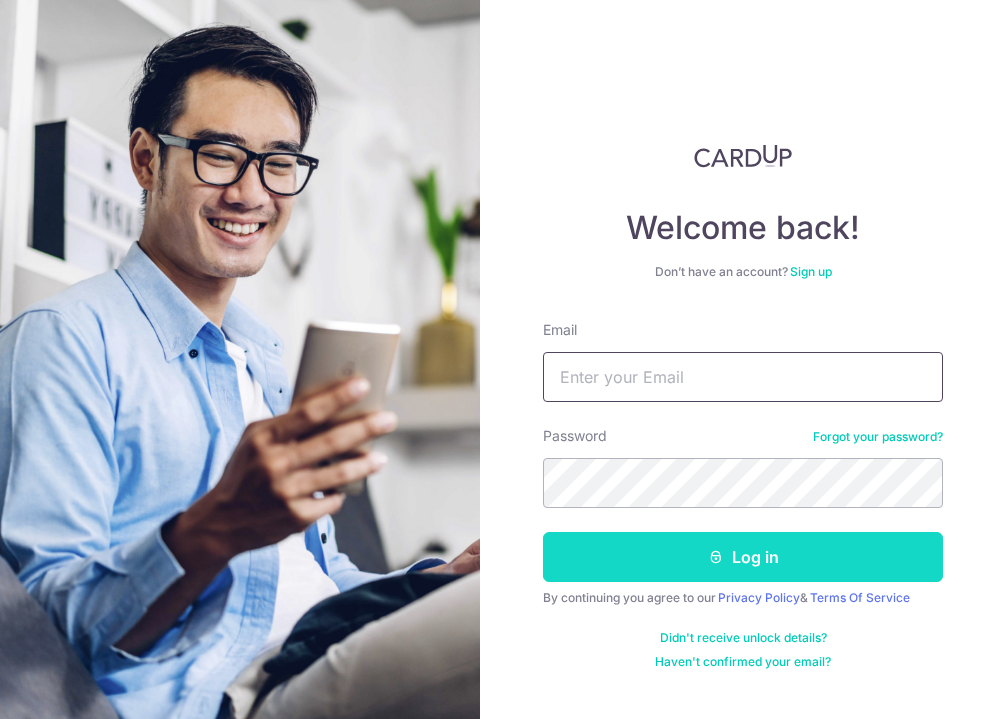 type on "[USERNAME]@[DOMAIN].com" 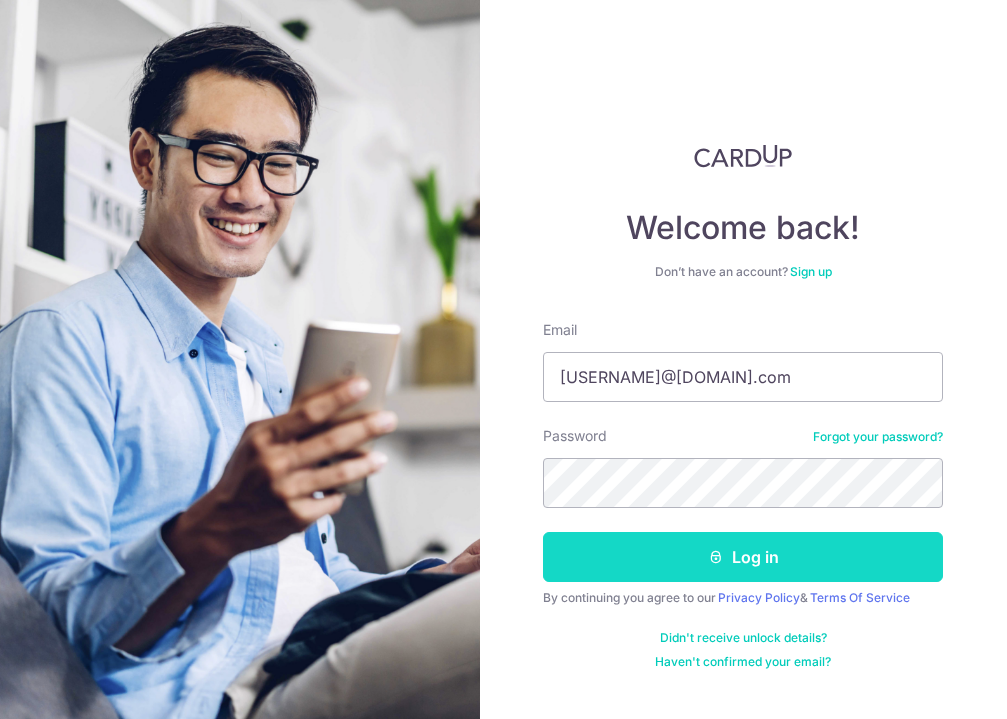 click on "Log in" at bounding box center [743, 557] 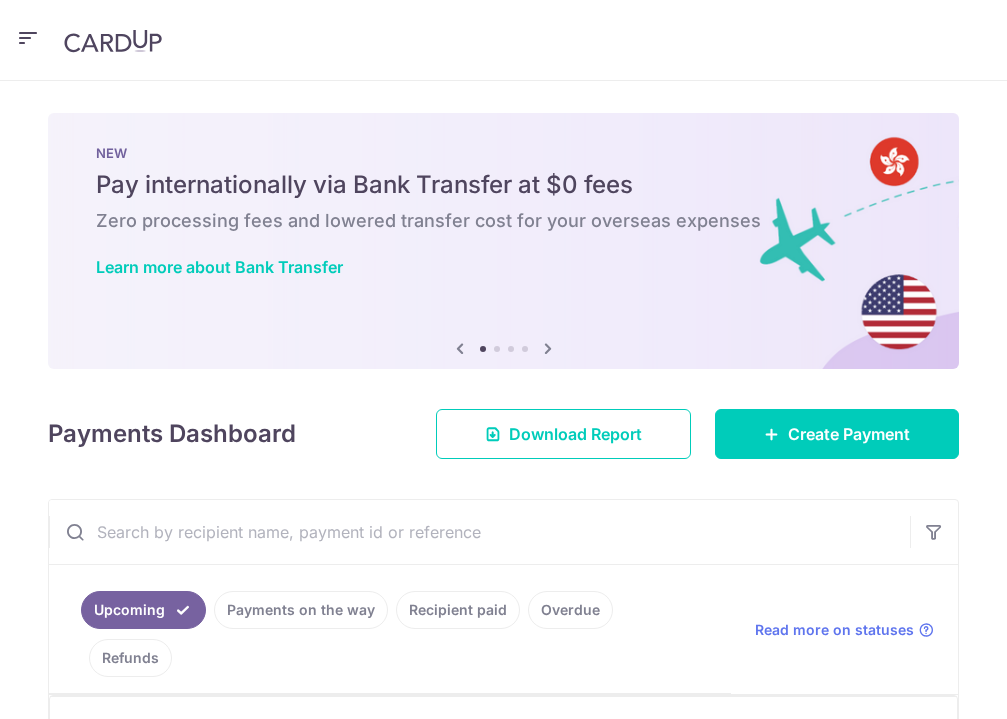 scroll, scrollTop: 0, scrollLeft: 0, axis: both 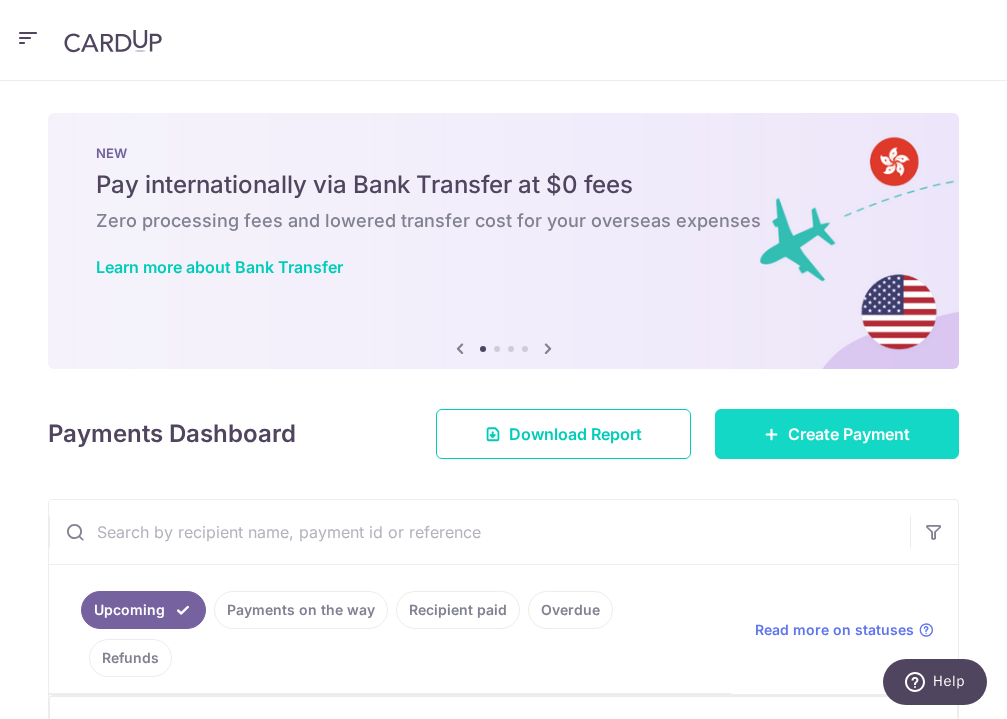 click on "Create Payment" at bounding box center [849, 434] 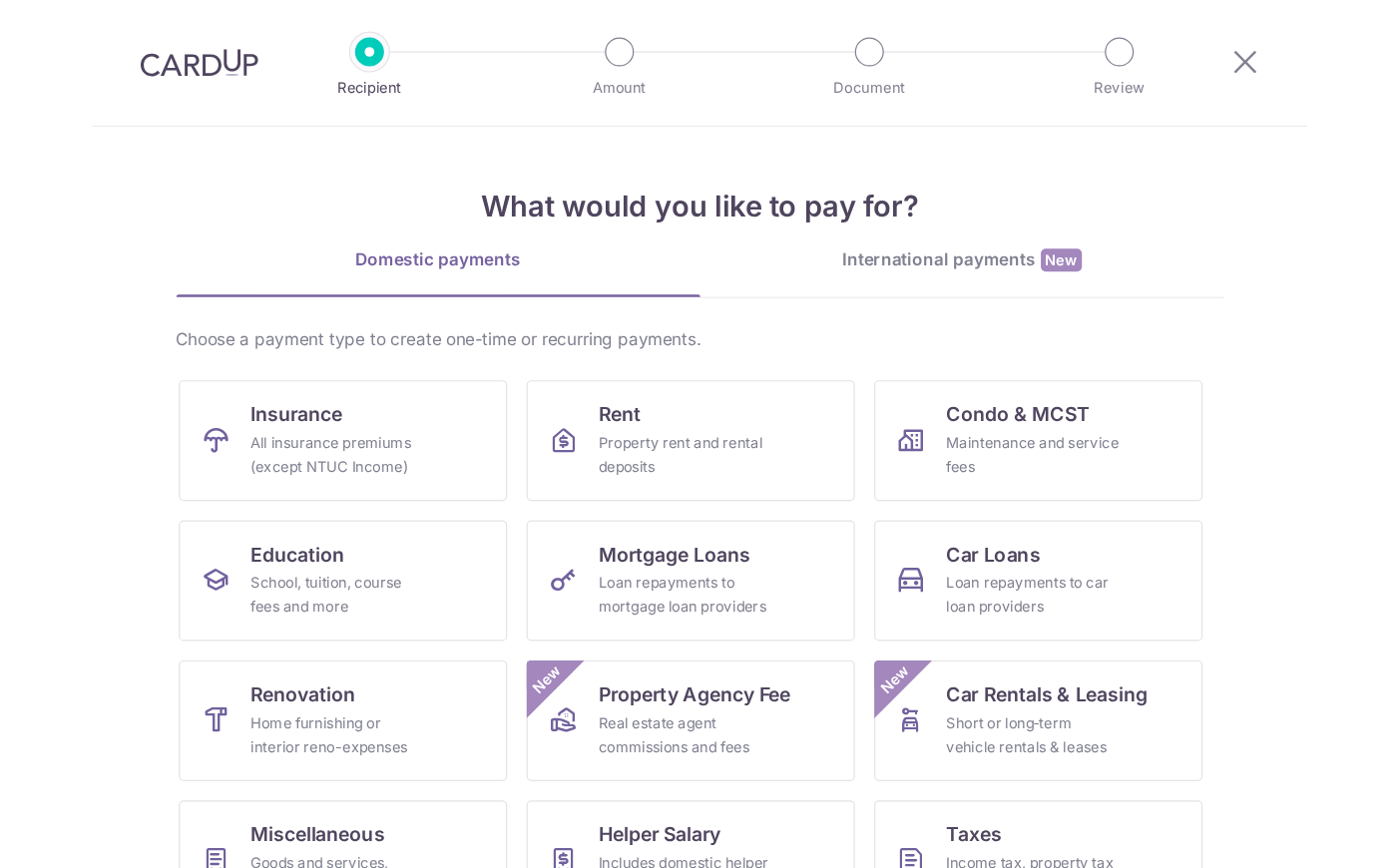 scroll, scrollTop: 0, scrollLeft: 0, axis: both 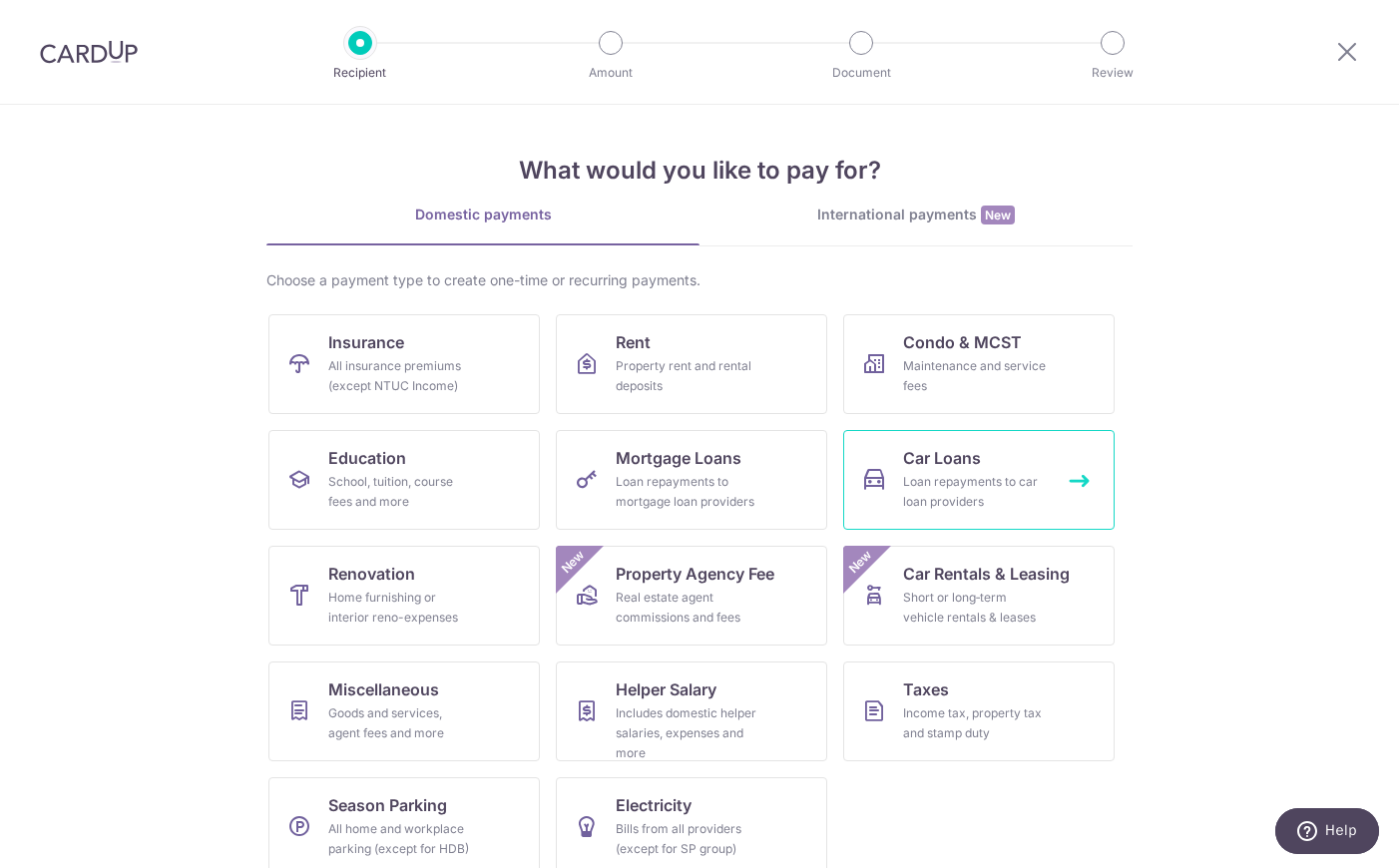 click on "Car Loans Loan repayments to car loan providers" at bounding box center (979, 480) 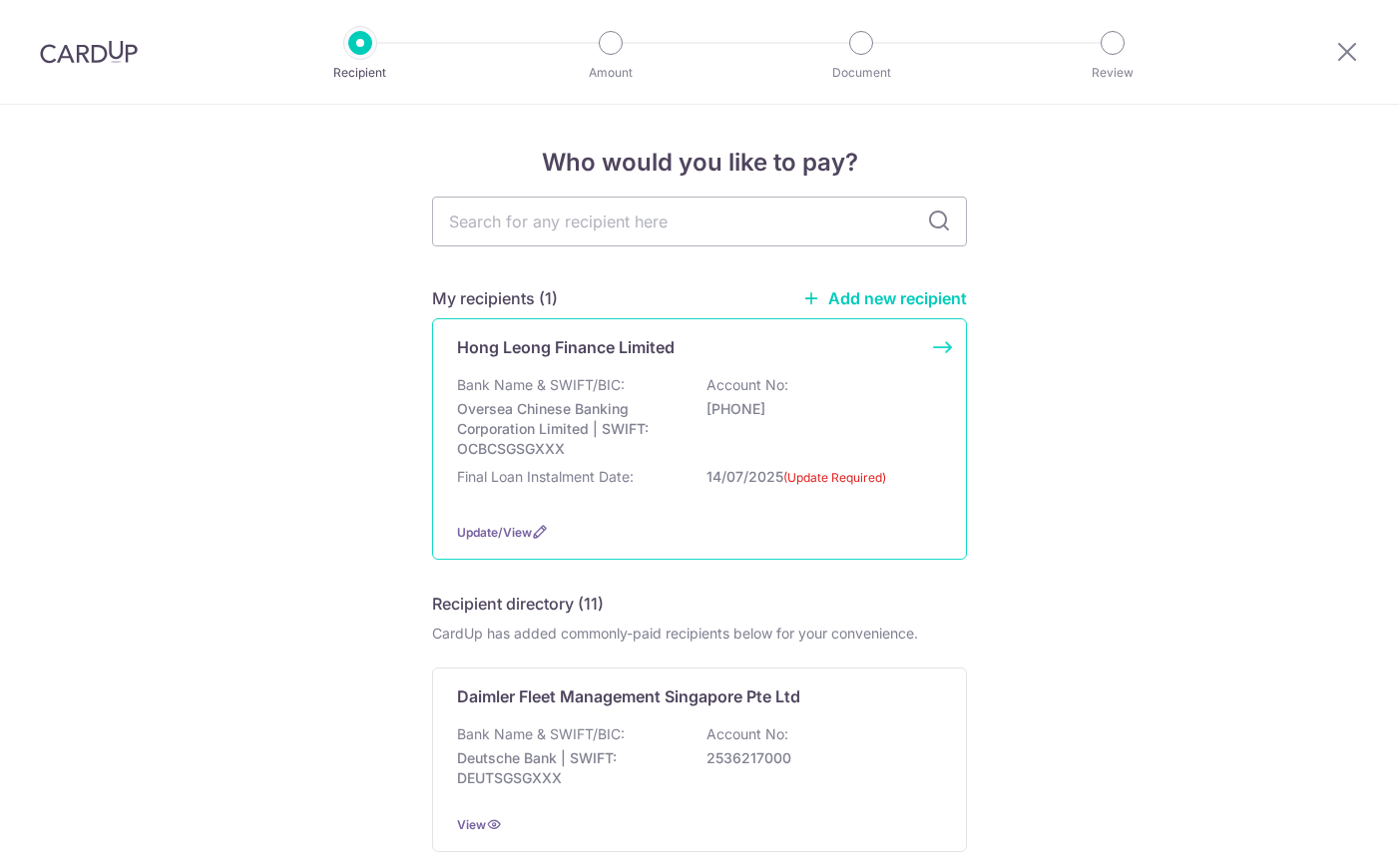 scroll, scrollTop: 0, scrollLeft: 0, axis: both 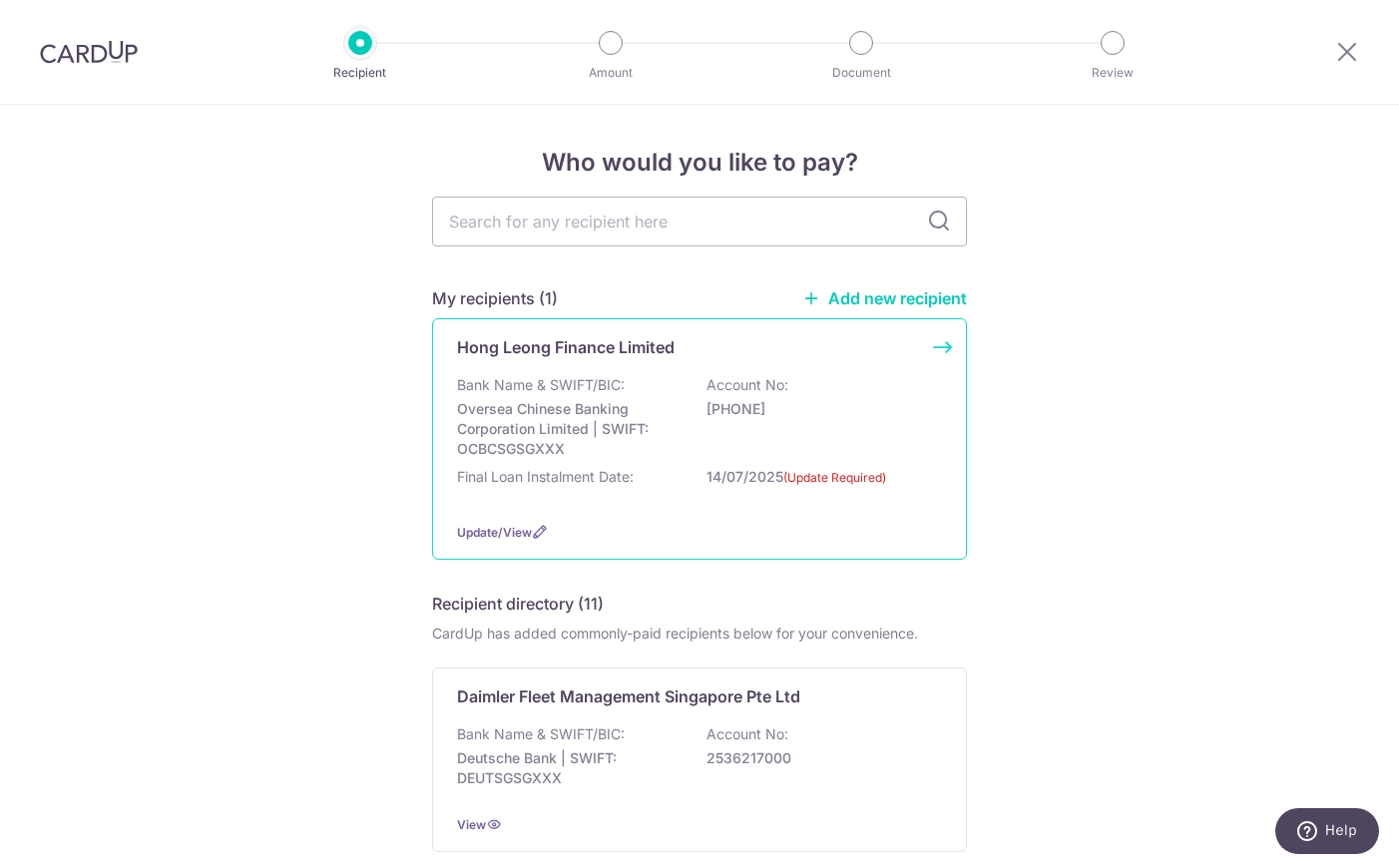 drag, startPoint x: 823, startPoint y: 477, endPoint x: 838, endPoint y: 484, distance: 16.552945 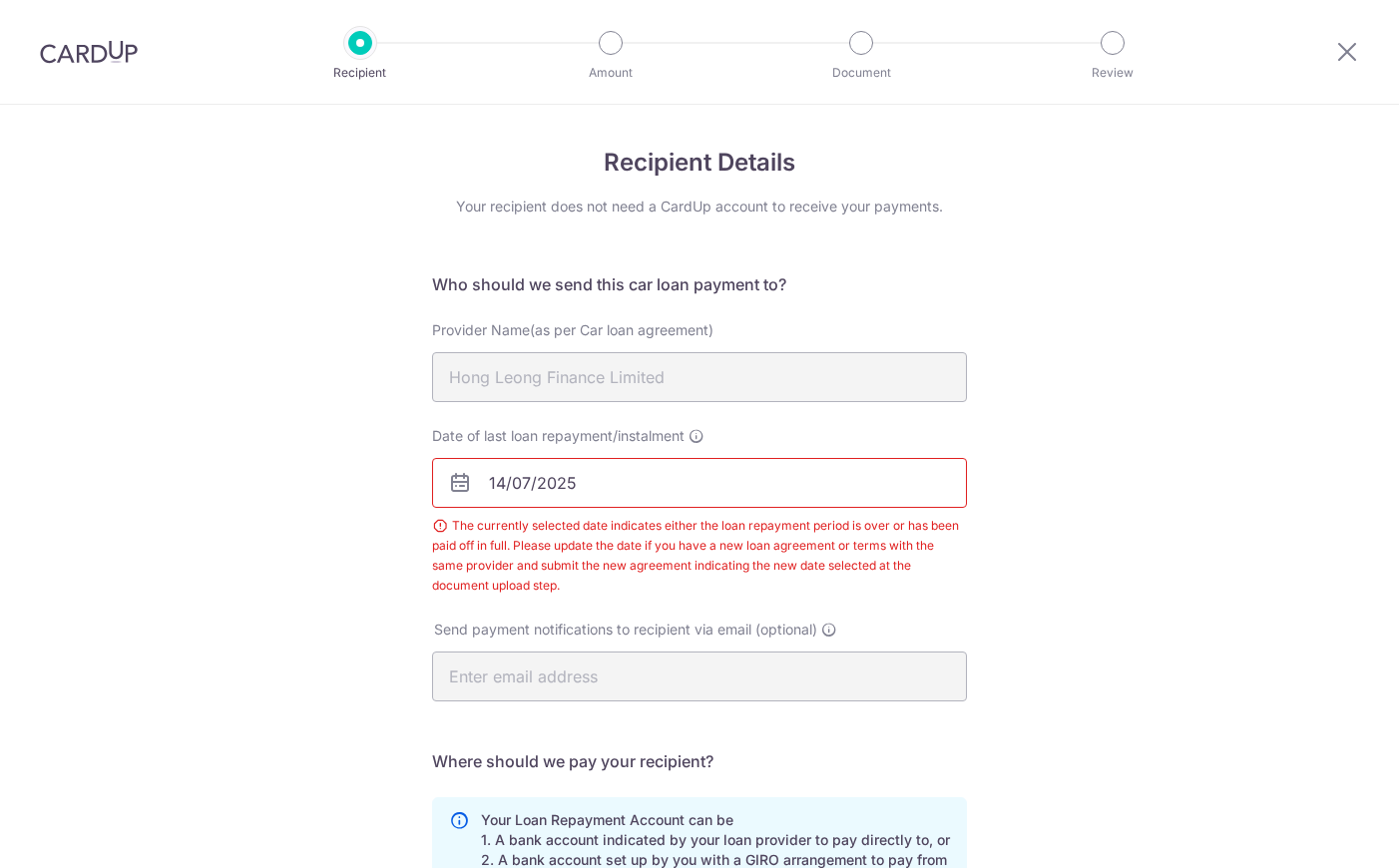 scroll, scrollTop: 0, scrollLeft: 0, axis: both 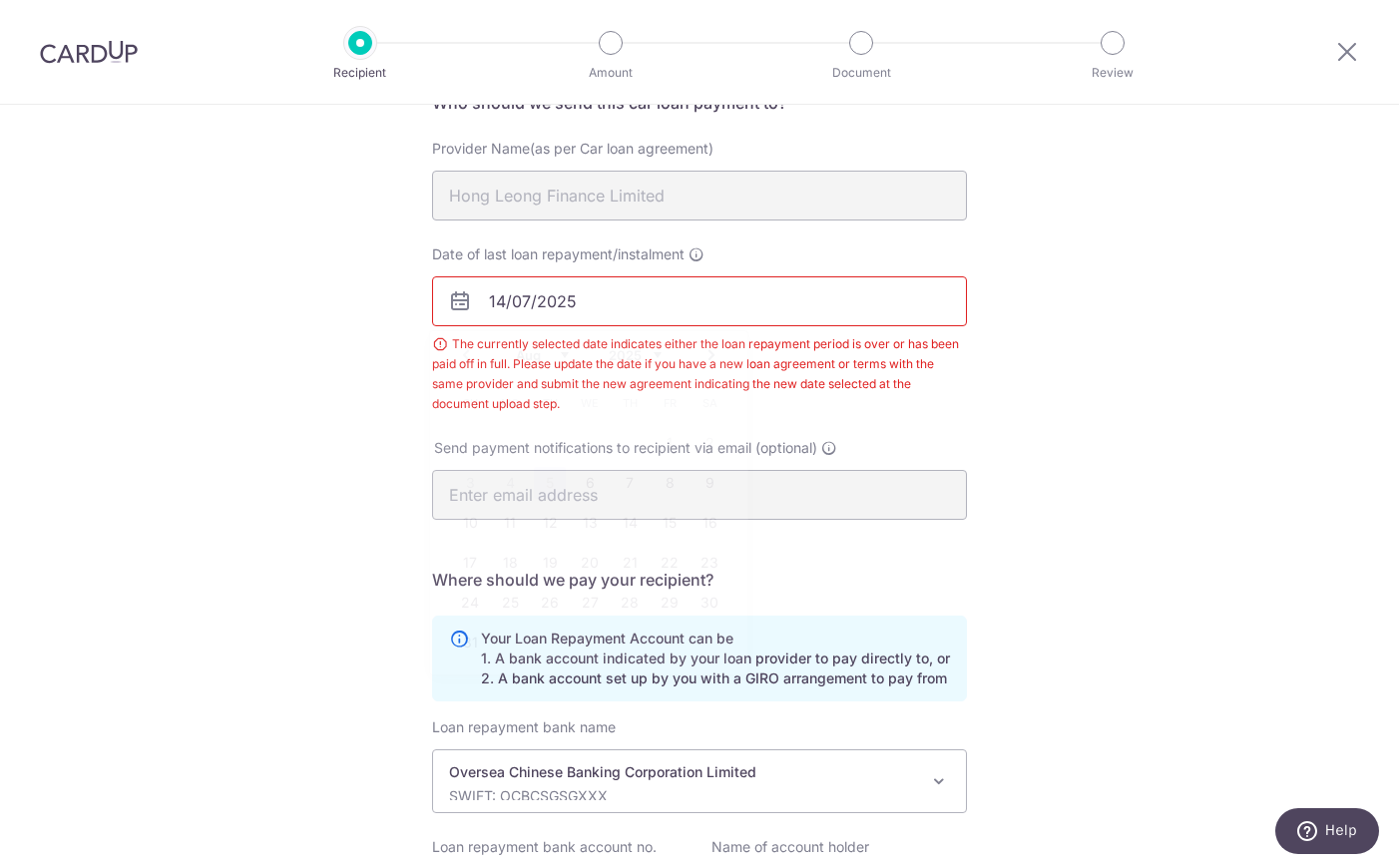 click on "14/07/2025" at bounding box center [700, 301] 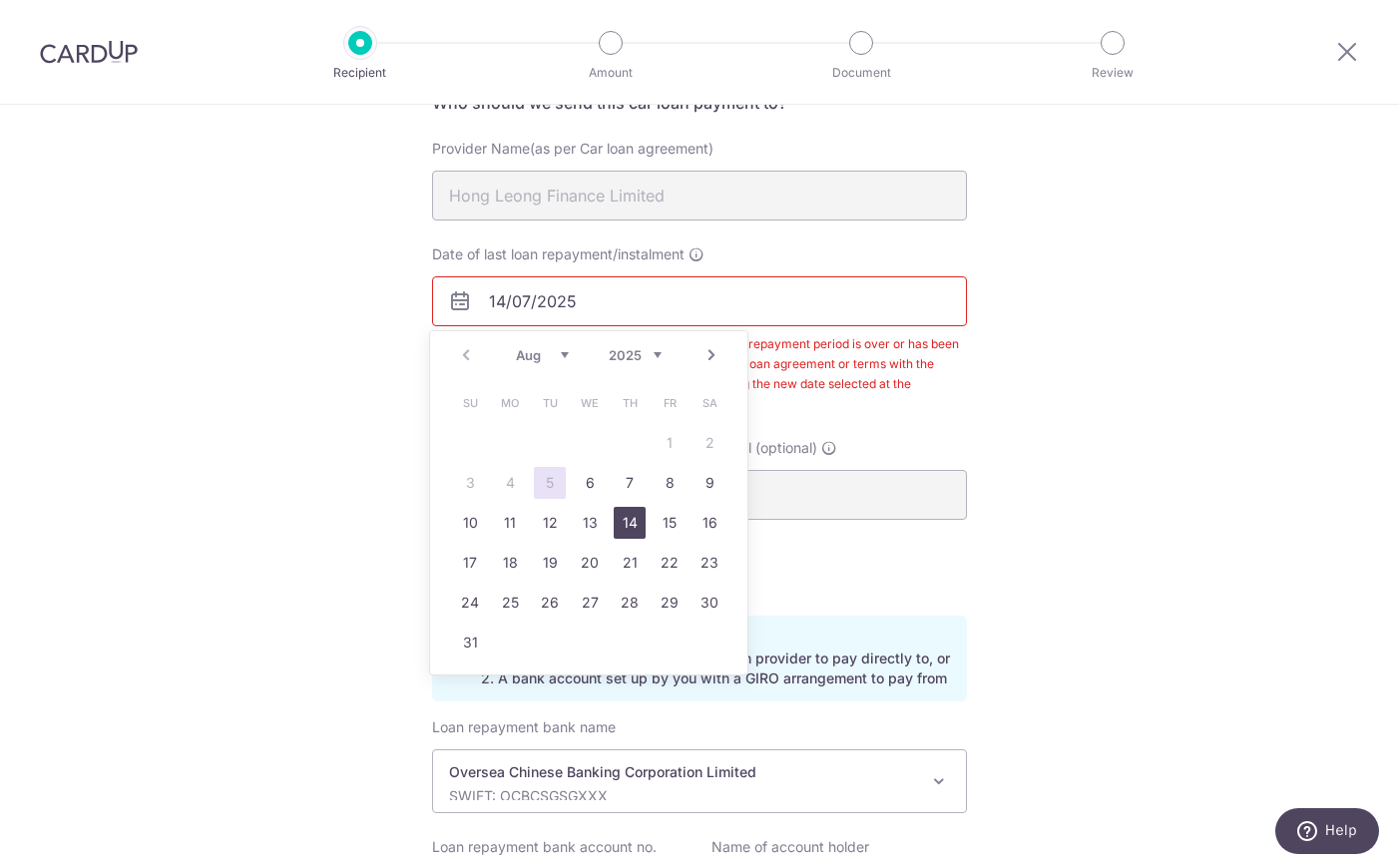 click on "14" at bounding box center [630, 523] 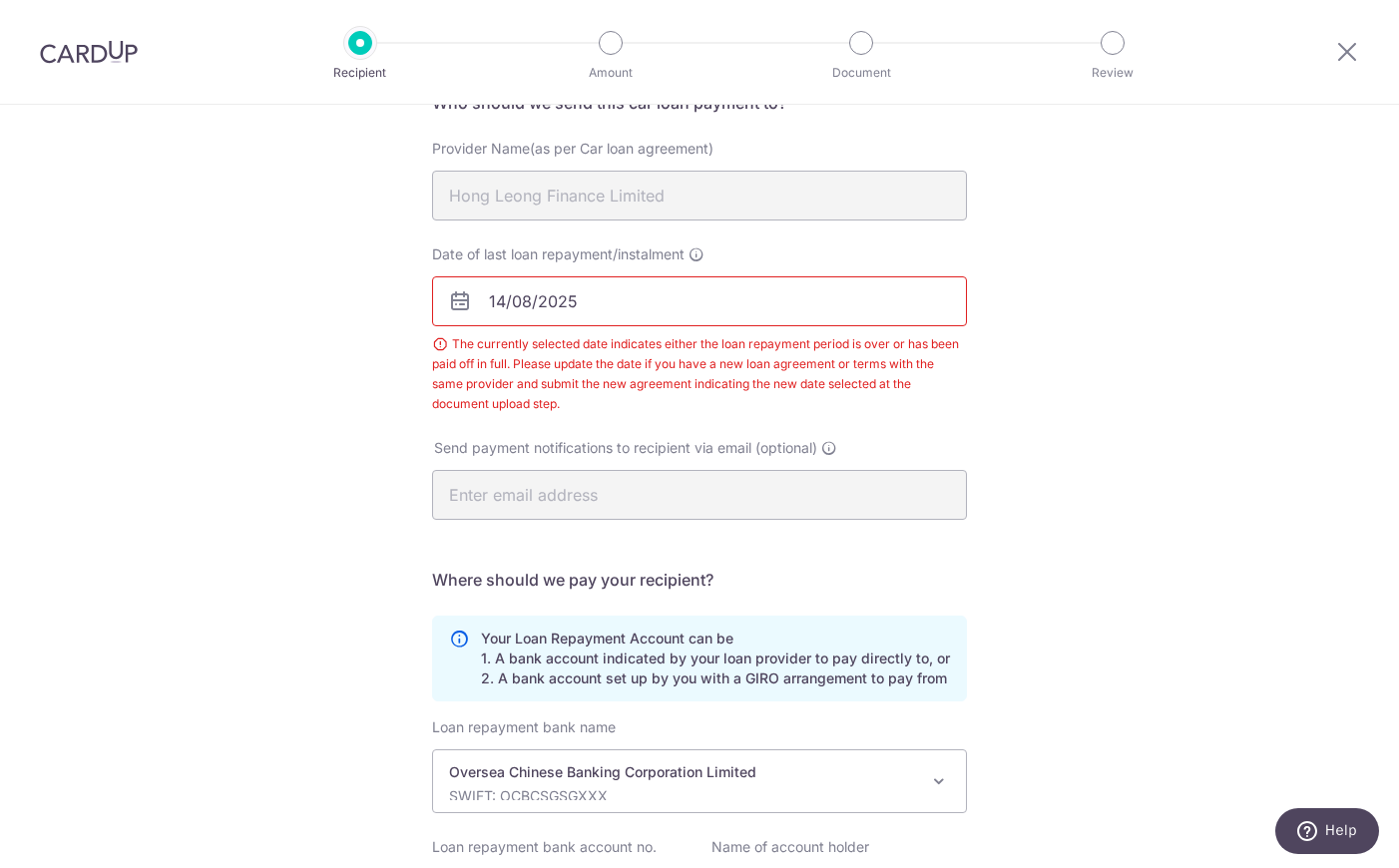click on "Recipient Details
Your recipient does not need a CardUp account to receive your payments.
Who should we send this car loan payment to?
Provider Name(as per Car loan agreement)
Hong Leong Finance Limited
Date of last loan repayment/instalment
14/08/2025
The currently selected date indicates either the loan repayment period is over or has been paid off in full. Please update the date if you have a new loan agreement or terms with the same provider and submit the new agreement indicating the new date selected at the document upload step.
URL" at bounding box center [700, 501] 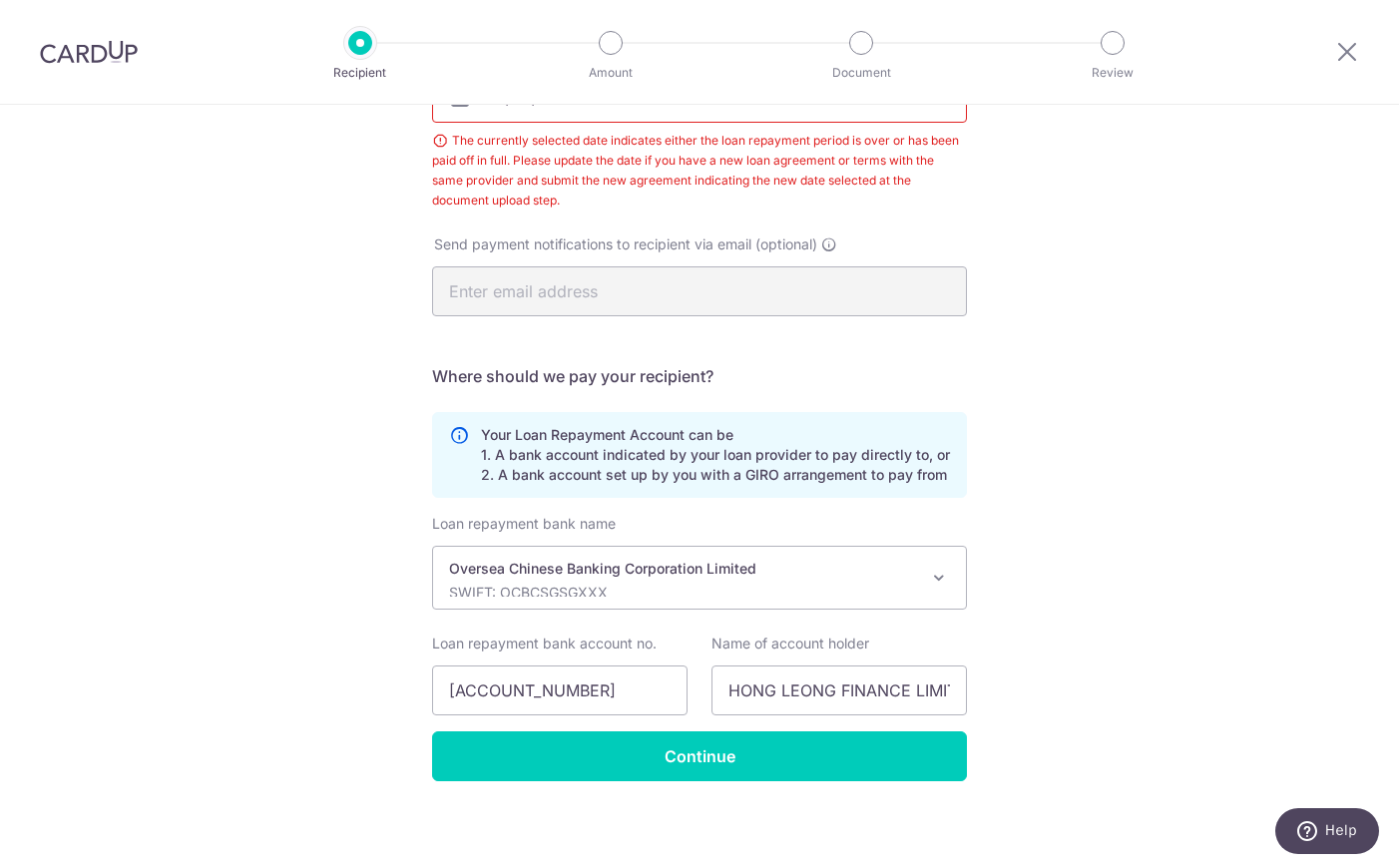 scroll, scrollTop: 392, scrollLeft: 0, axis: vertical 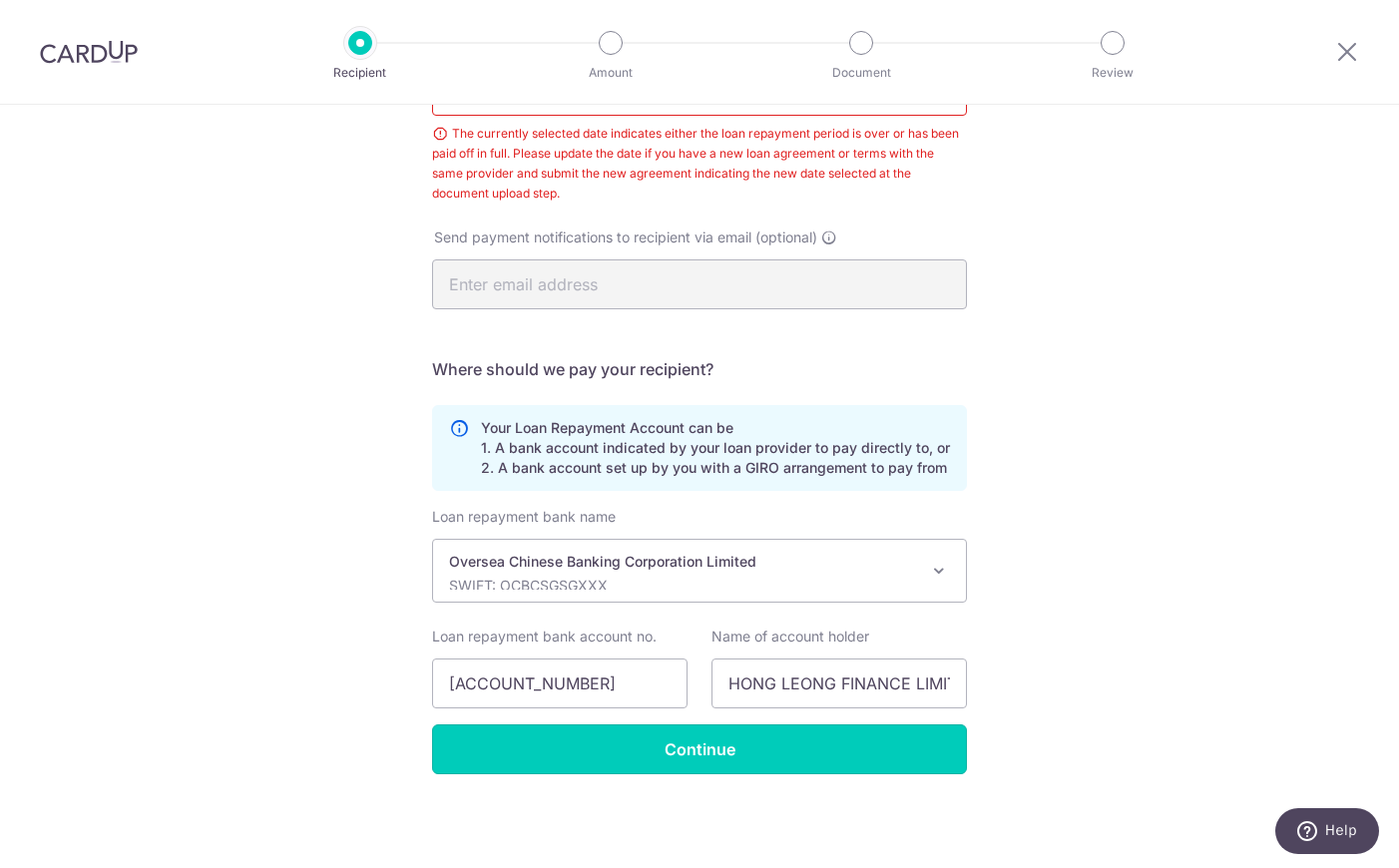 drag, startPoint x: 711, startPoint y: 753, endPoint x: 704, endPoint y: 761, distance: 10.630146 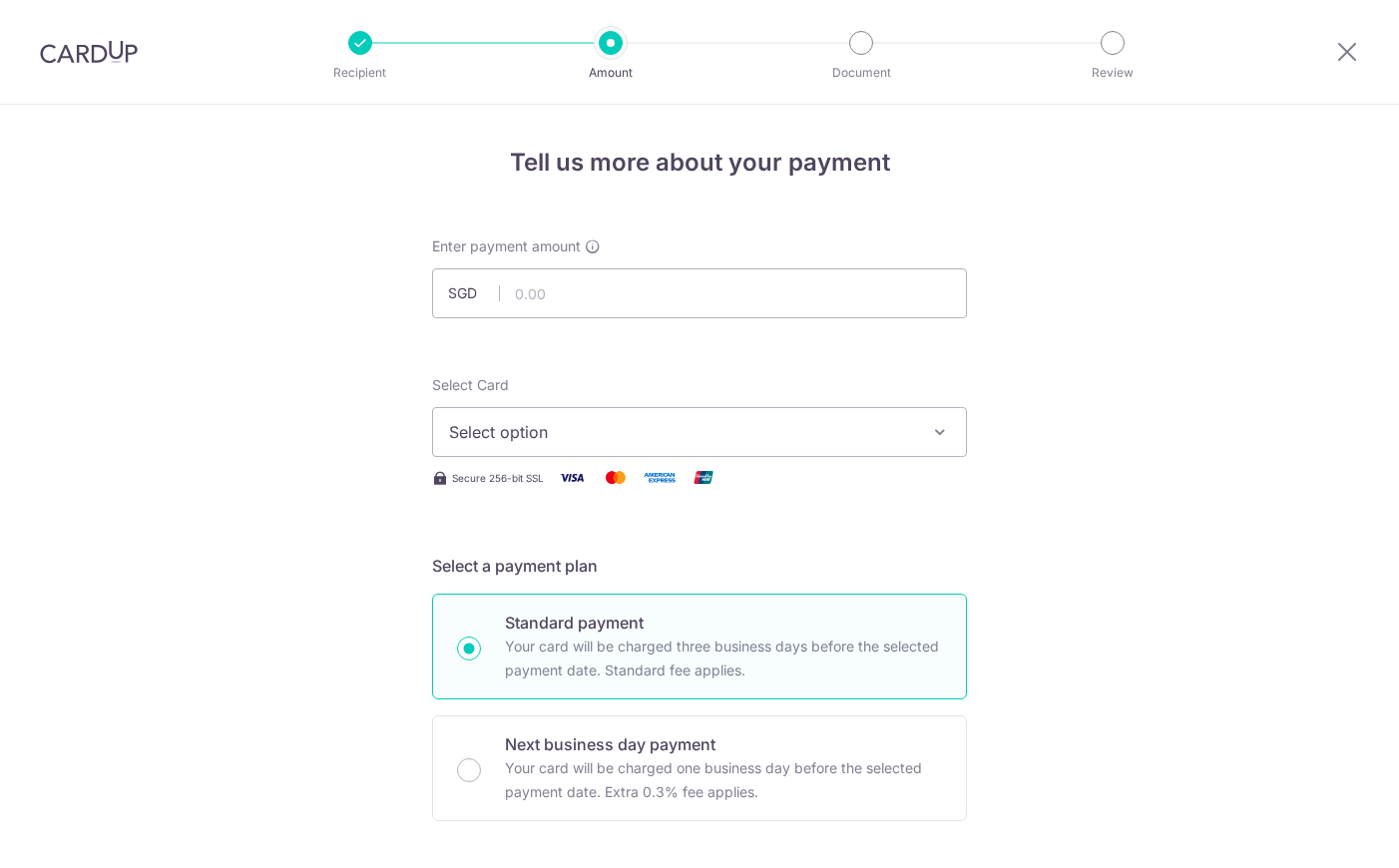 scroll, scrollTop: 0, scrollLeft: 0, axis: both 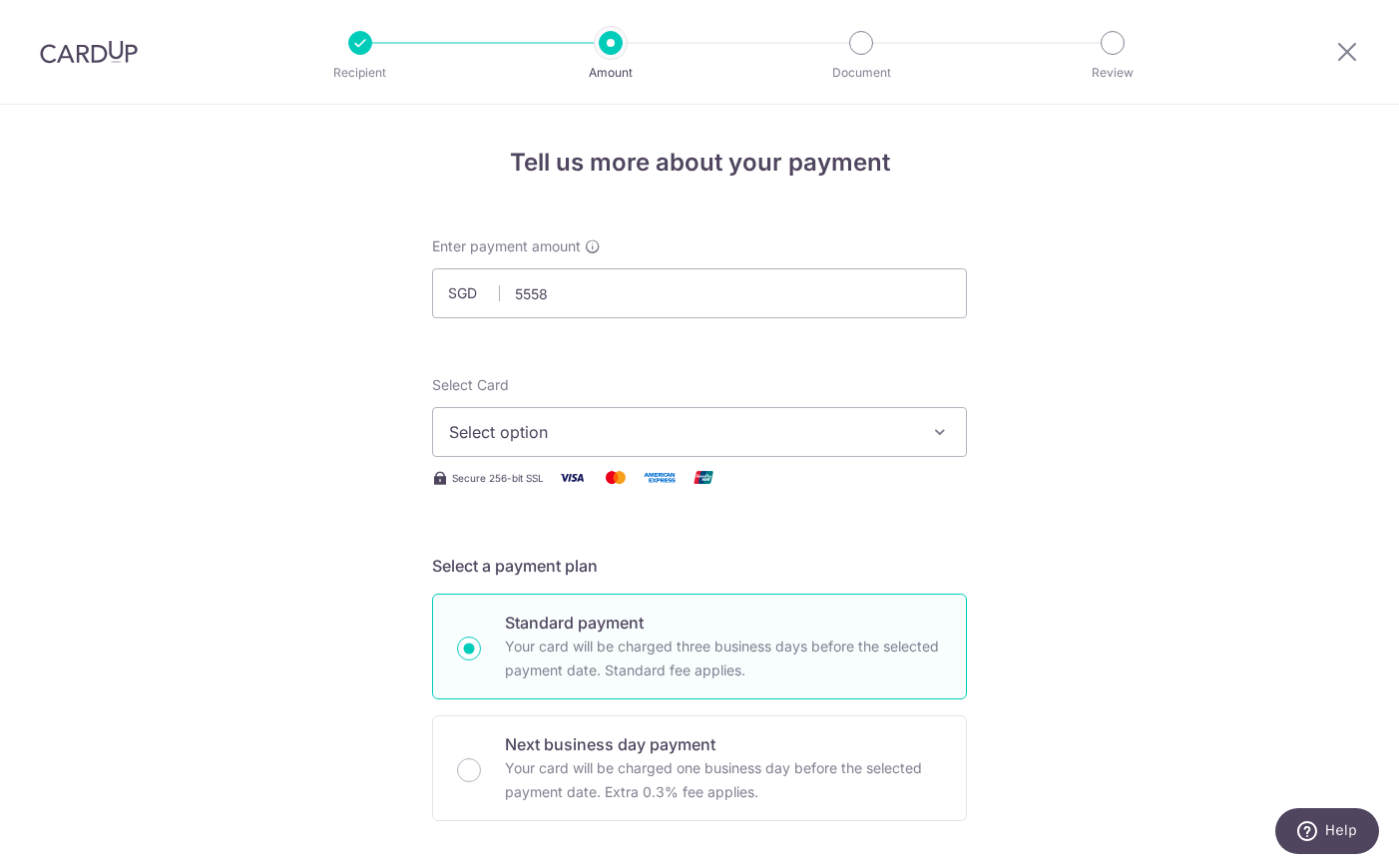 type on "[AMOUNT]" 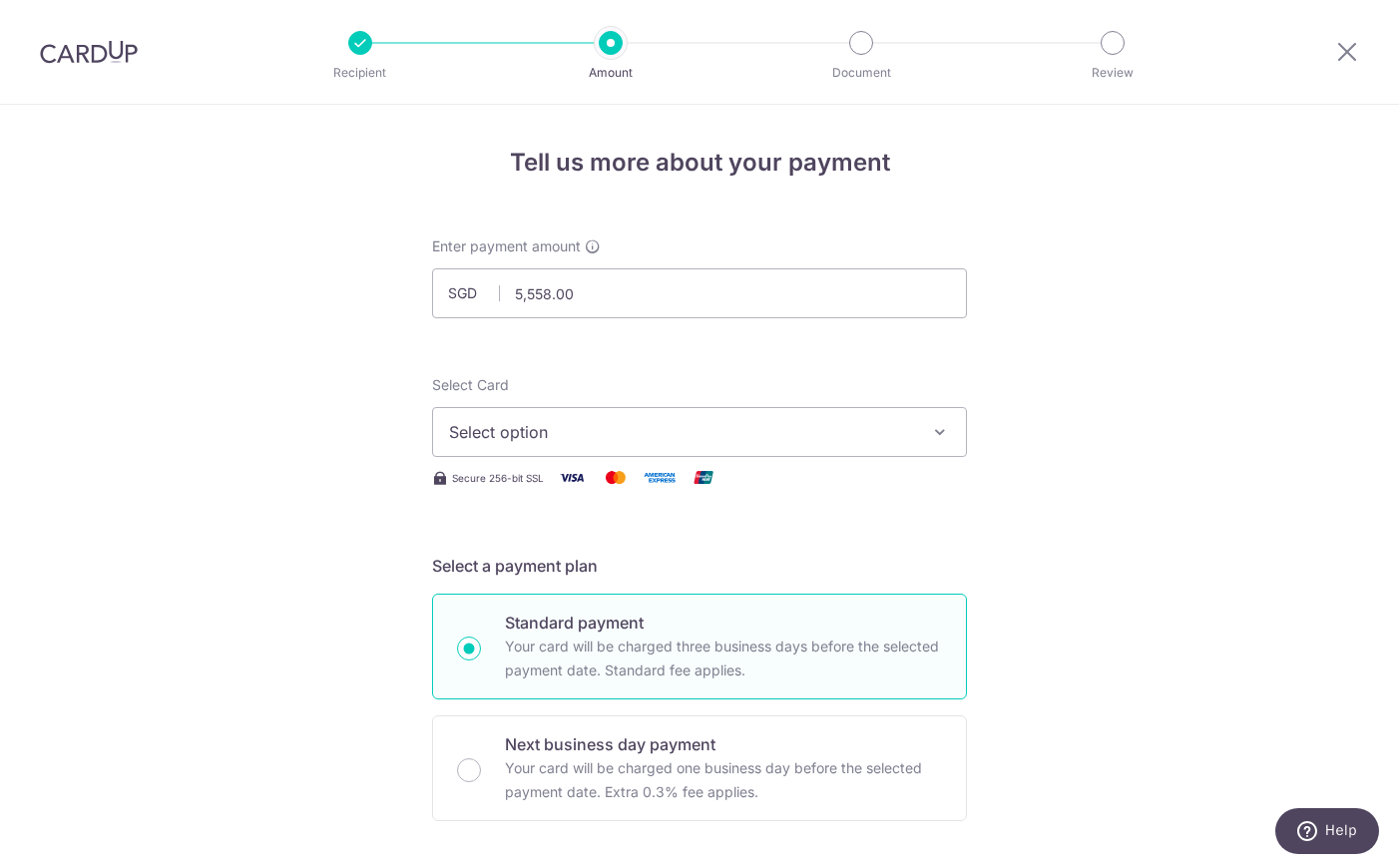 click on "Tell us more about your payment
Enter payment amount
SGD
5,558.00
5558.00
Select Card
Select option
Add credit card
Your Cards
**** 4494
Secure 256-bit SSL
Text
New card details
Card
Secure 256-bit SSL" at bounding box center [700, 1007] 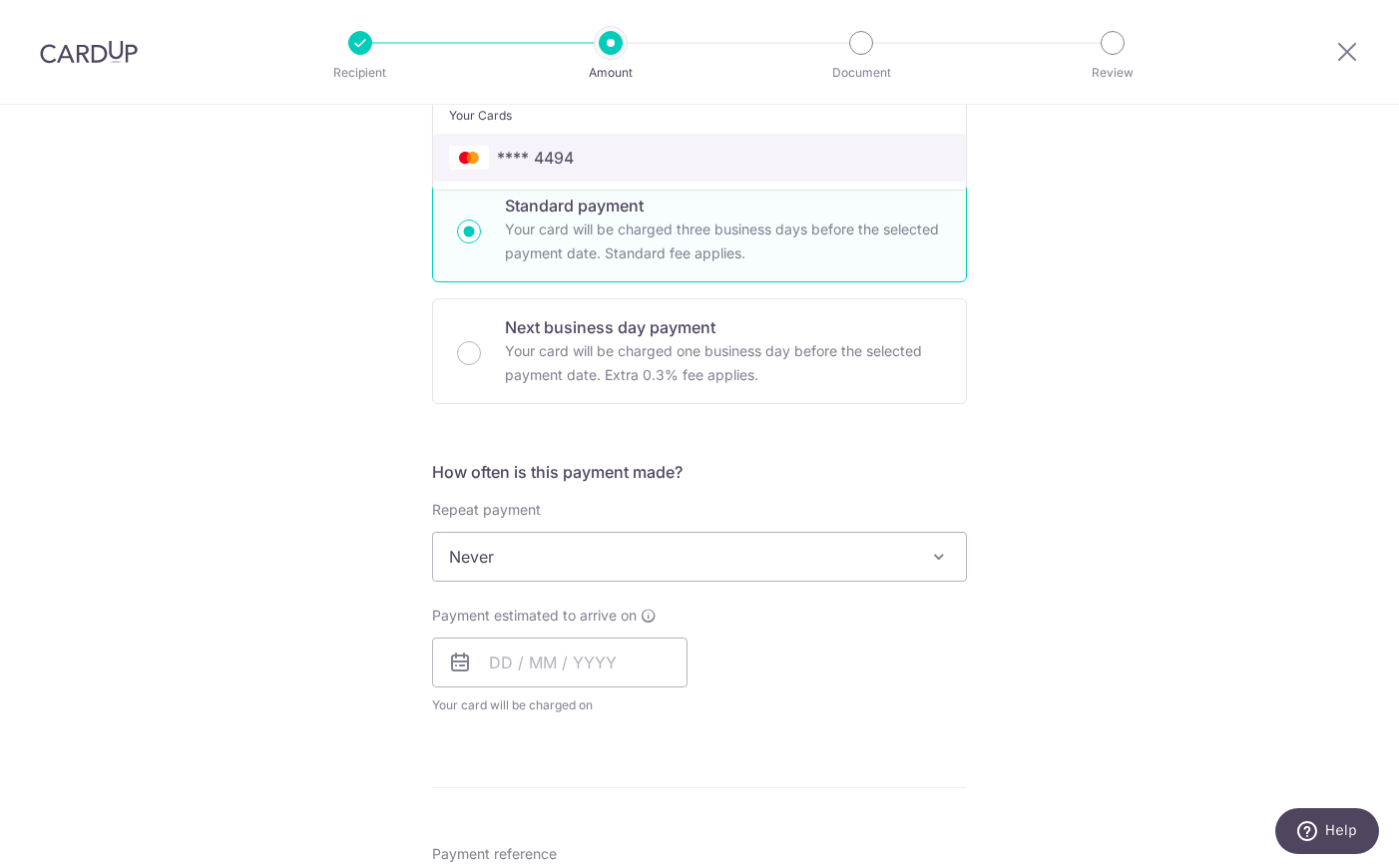 scroll, scrollTop: 505, scrollLeft: 0, axis: vertical 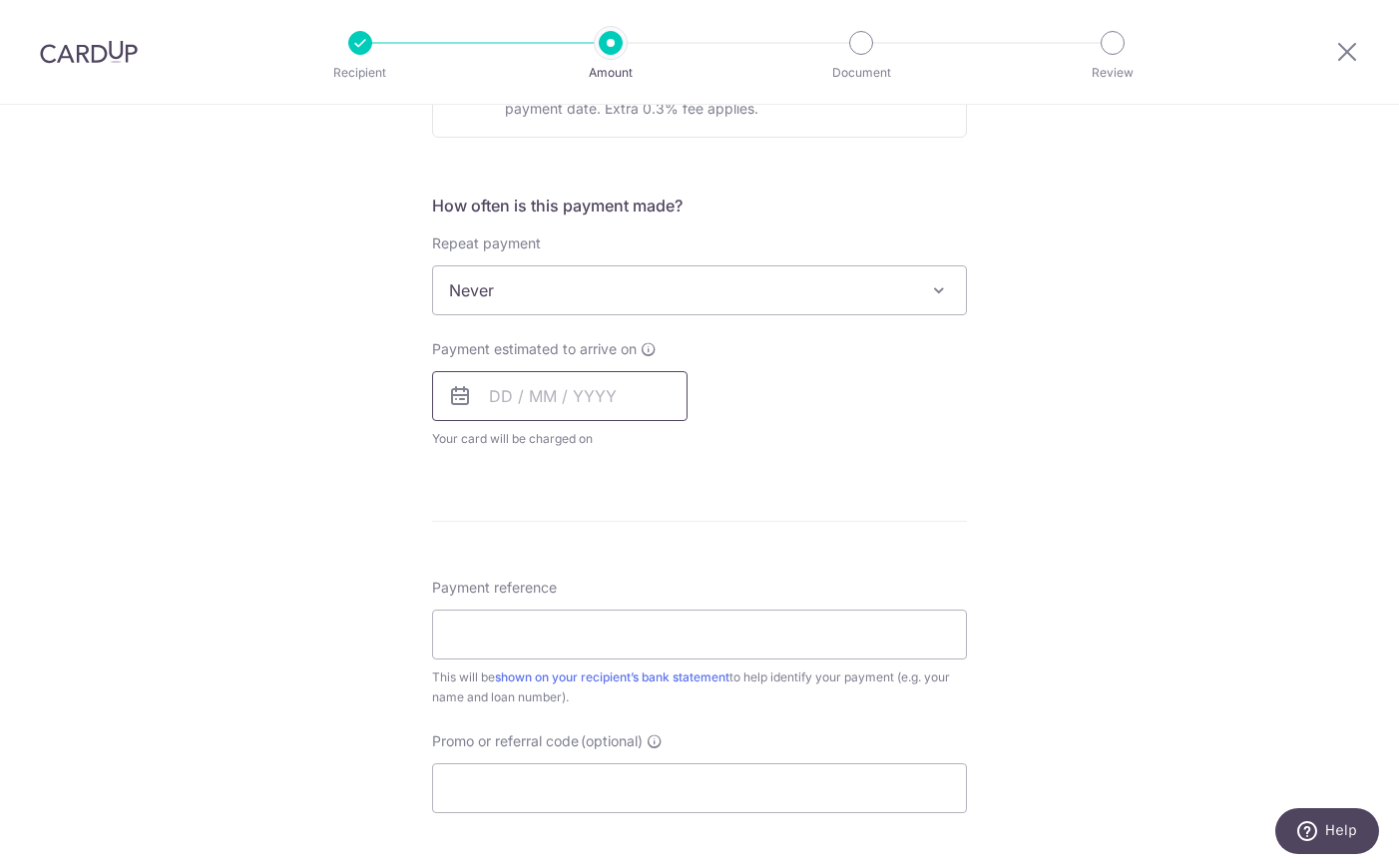 click at bounding box center [560, 396] 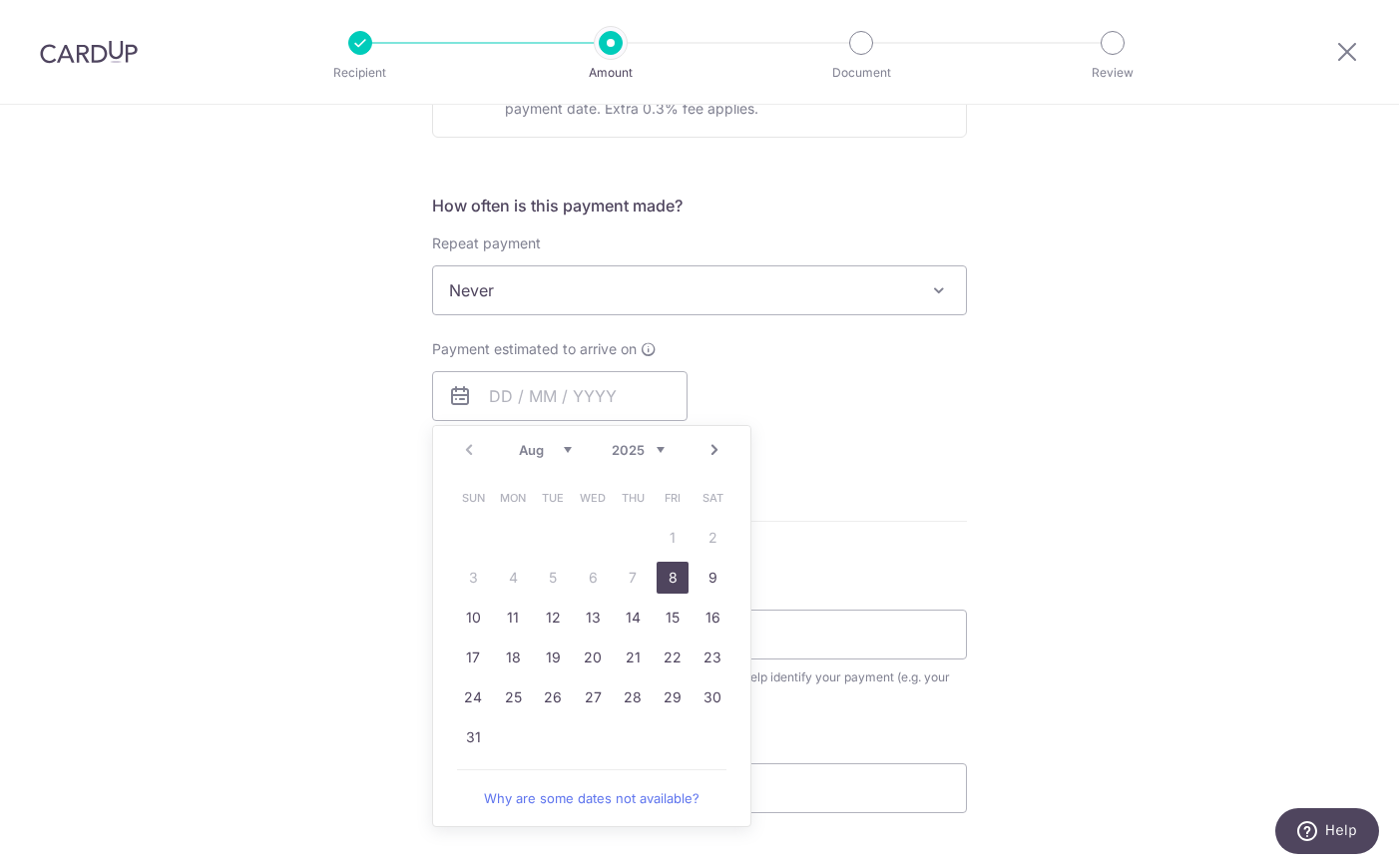click on "8" at bounding box center (673, 578) 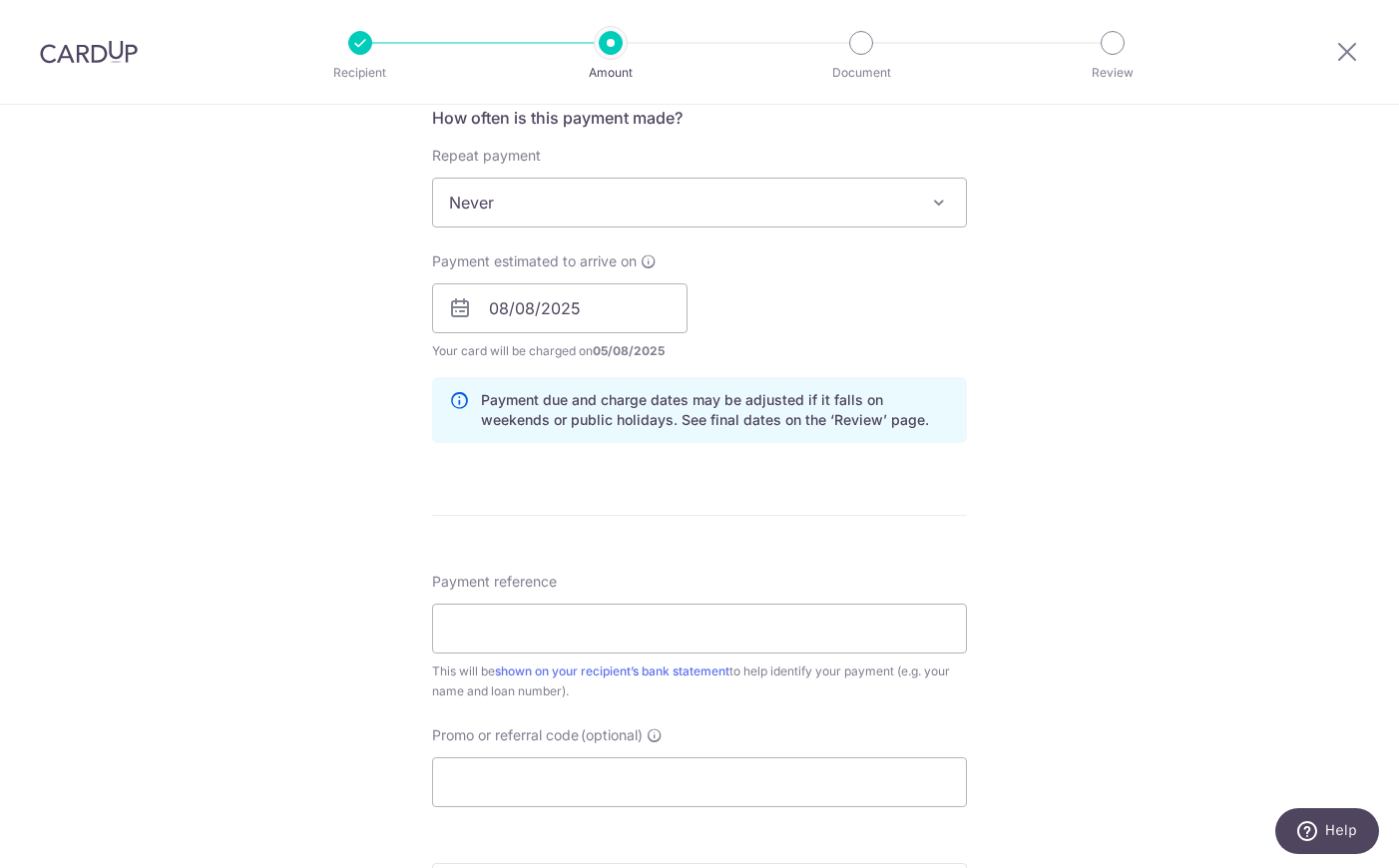 scroll, scrollTop: 812, scrollLeft: 0, axis: vertical 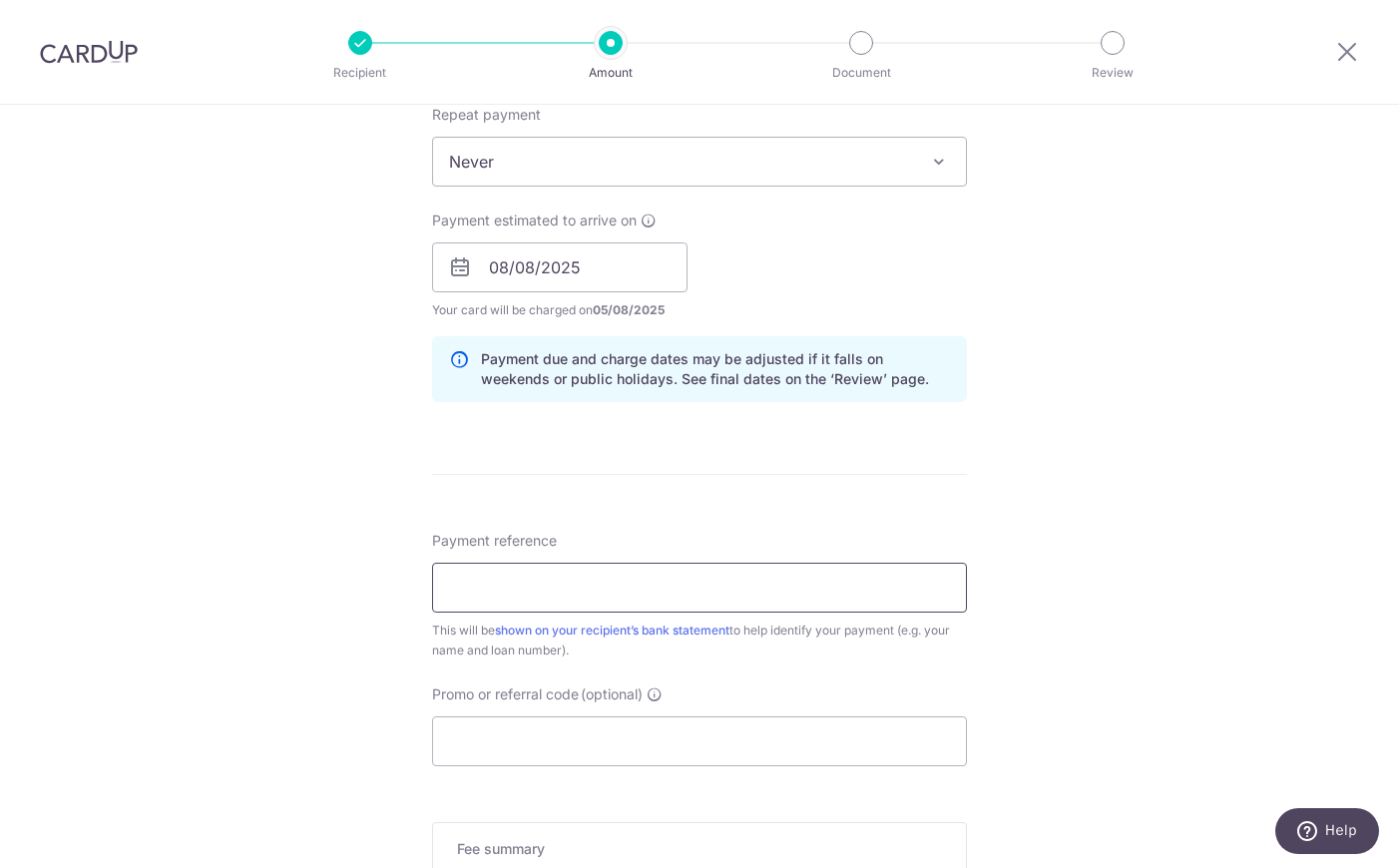 click on "Payment reference" at bounding box center [700, 588] 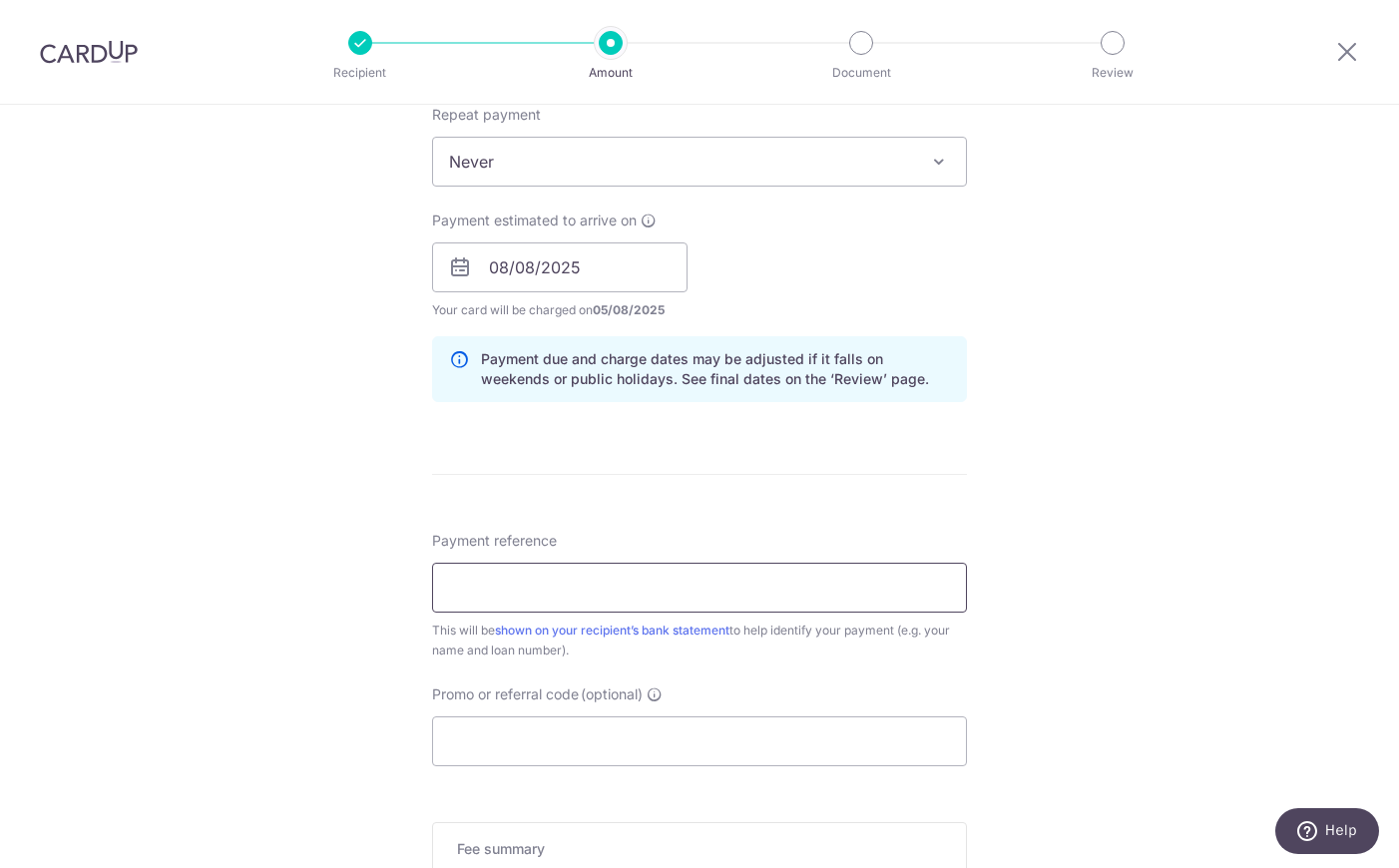 type on "SNQ5577P" 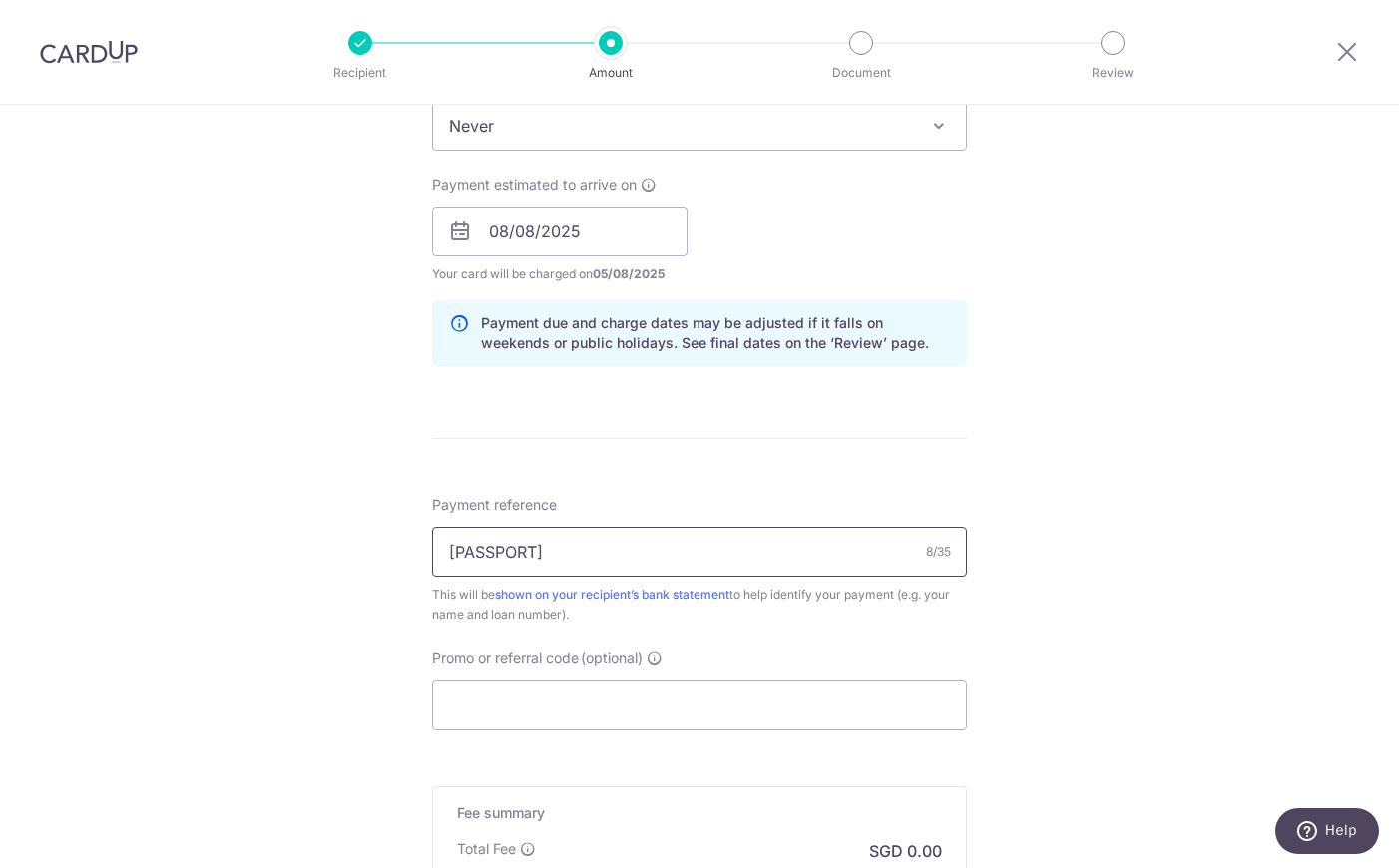 scroll, scrollTop: 939, scrollLeft: 0, axis: vertical 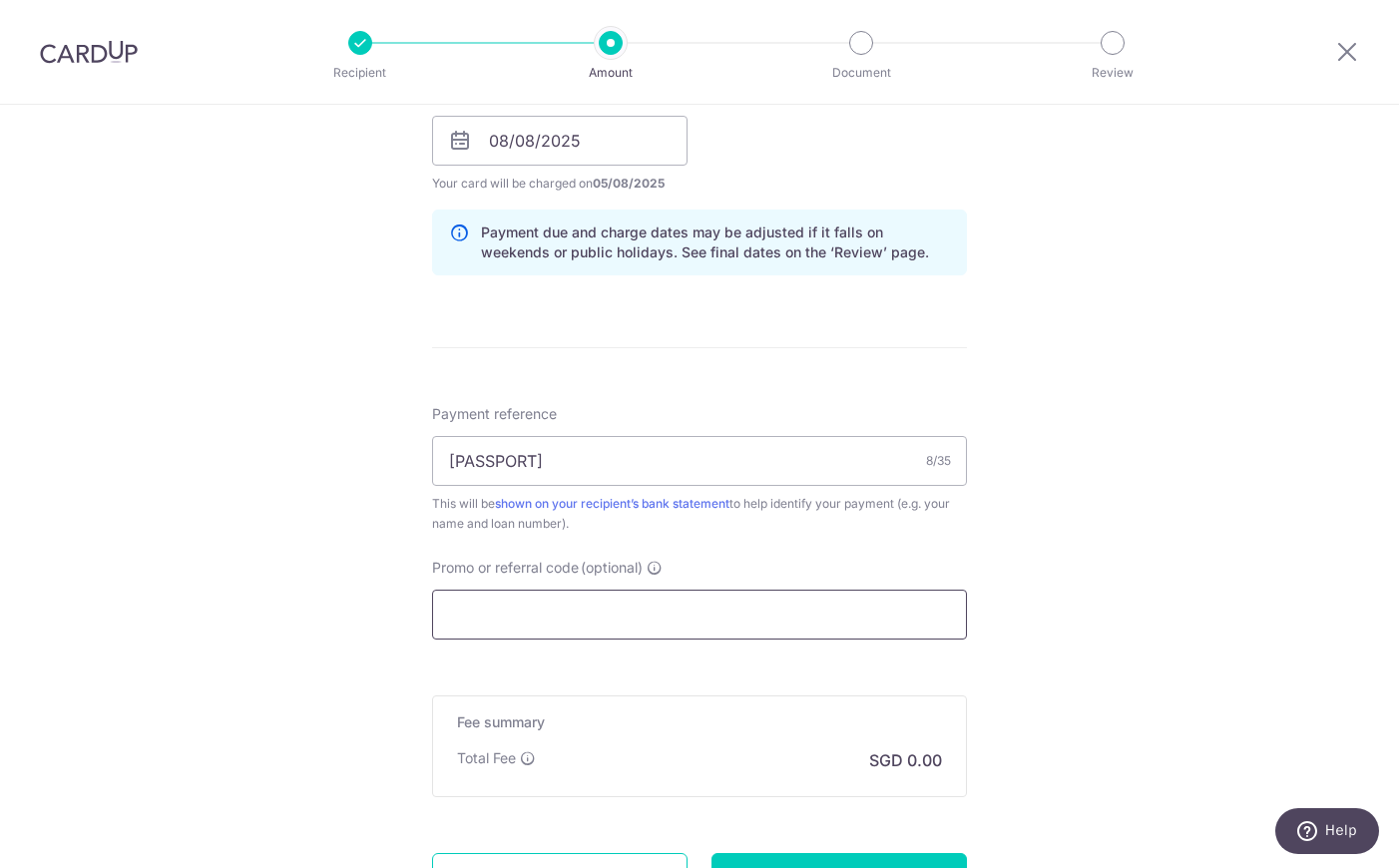 click on "Promo or referral code
(optional)" at bounding box center [700, 615] 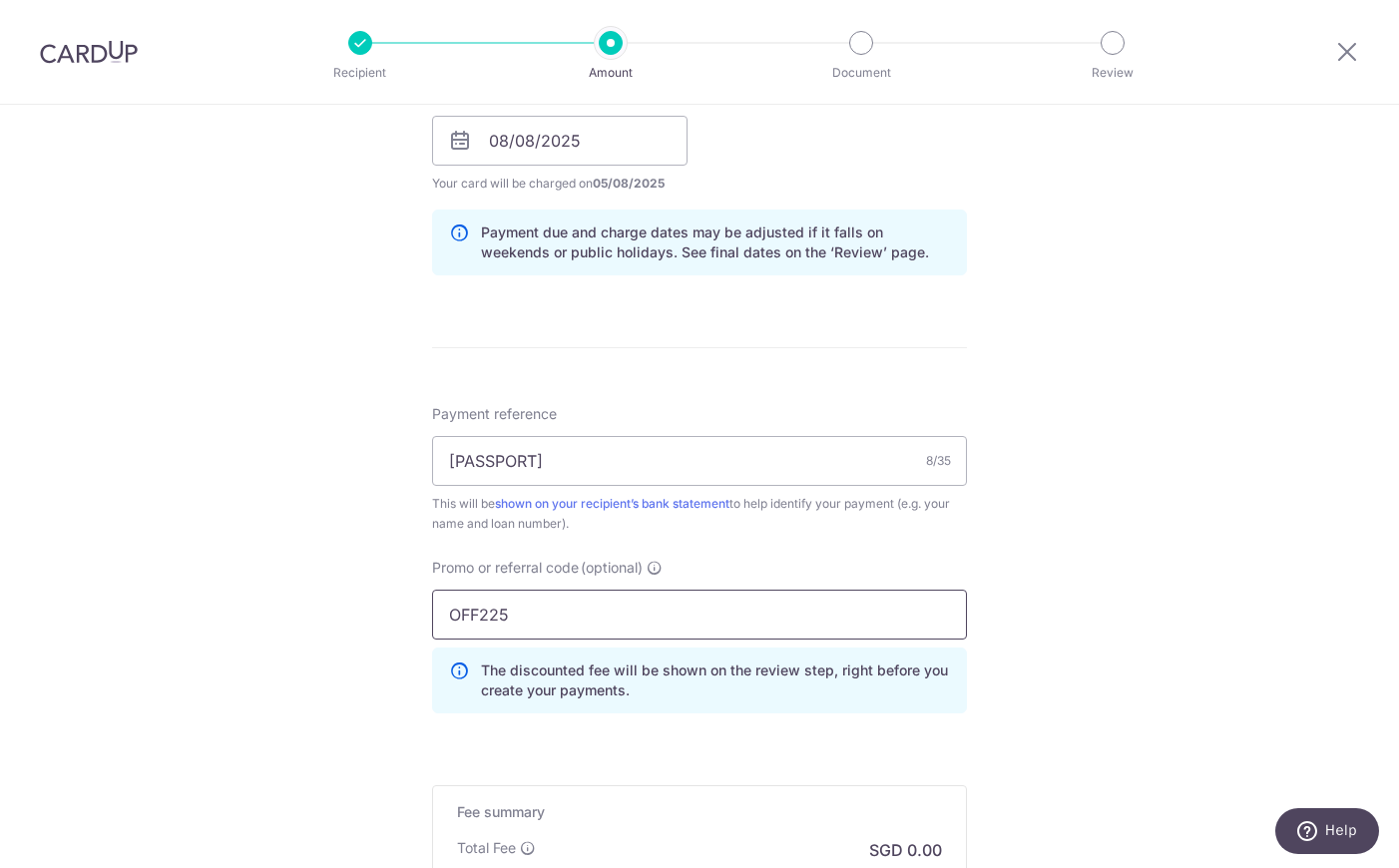 type on "OFF225" 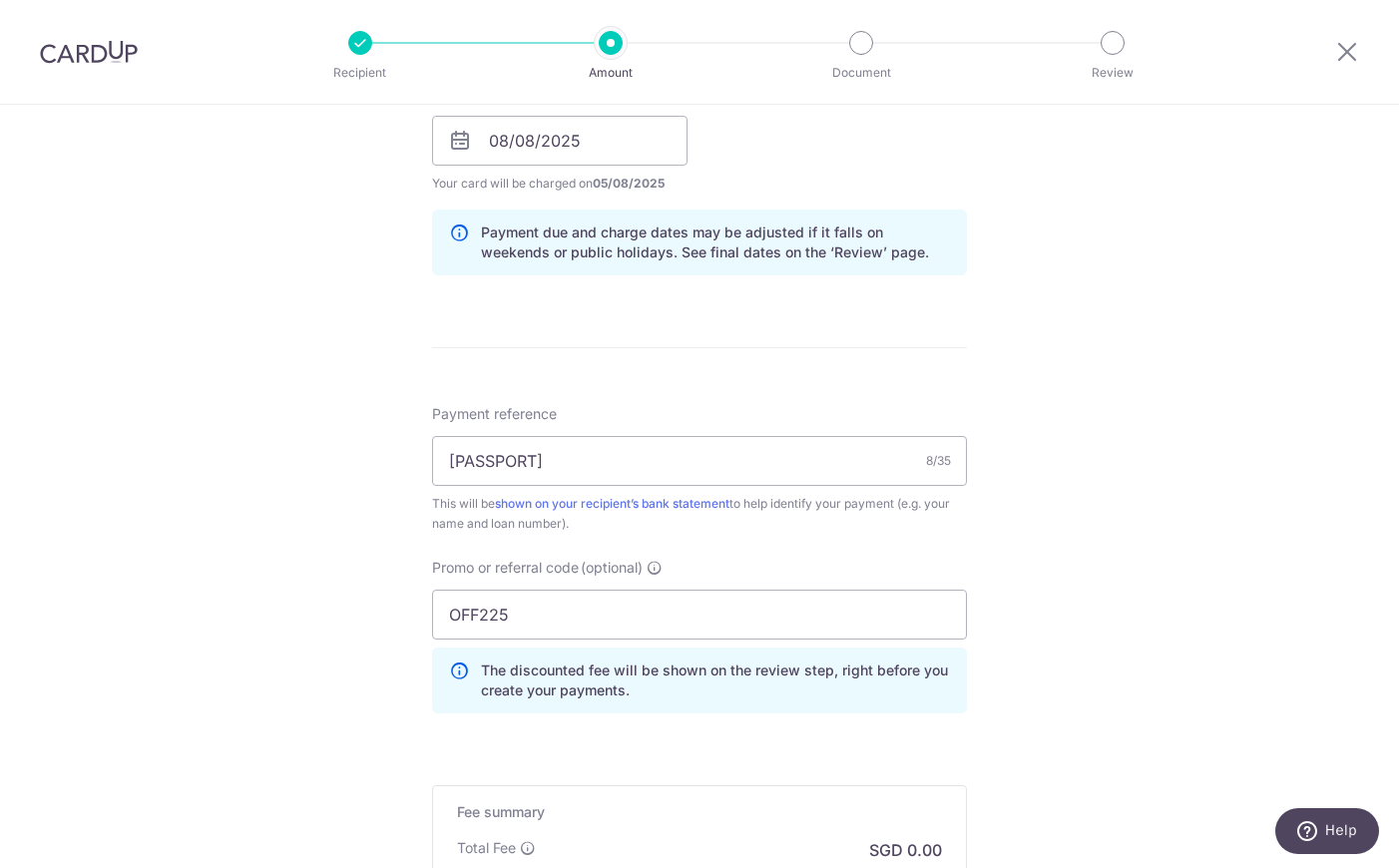 click on "Tell us more about your payment
Enter payment amount
SGD
5,558.00
5558.00
Select Card
Select option
Add credit card
Your Cards
**** 4494
Secure 256-bit SSL
Text
New card details
Card
Secure 256-bit SSL" at bounding box center [700, 154] 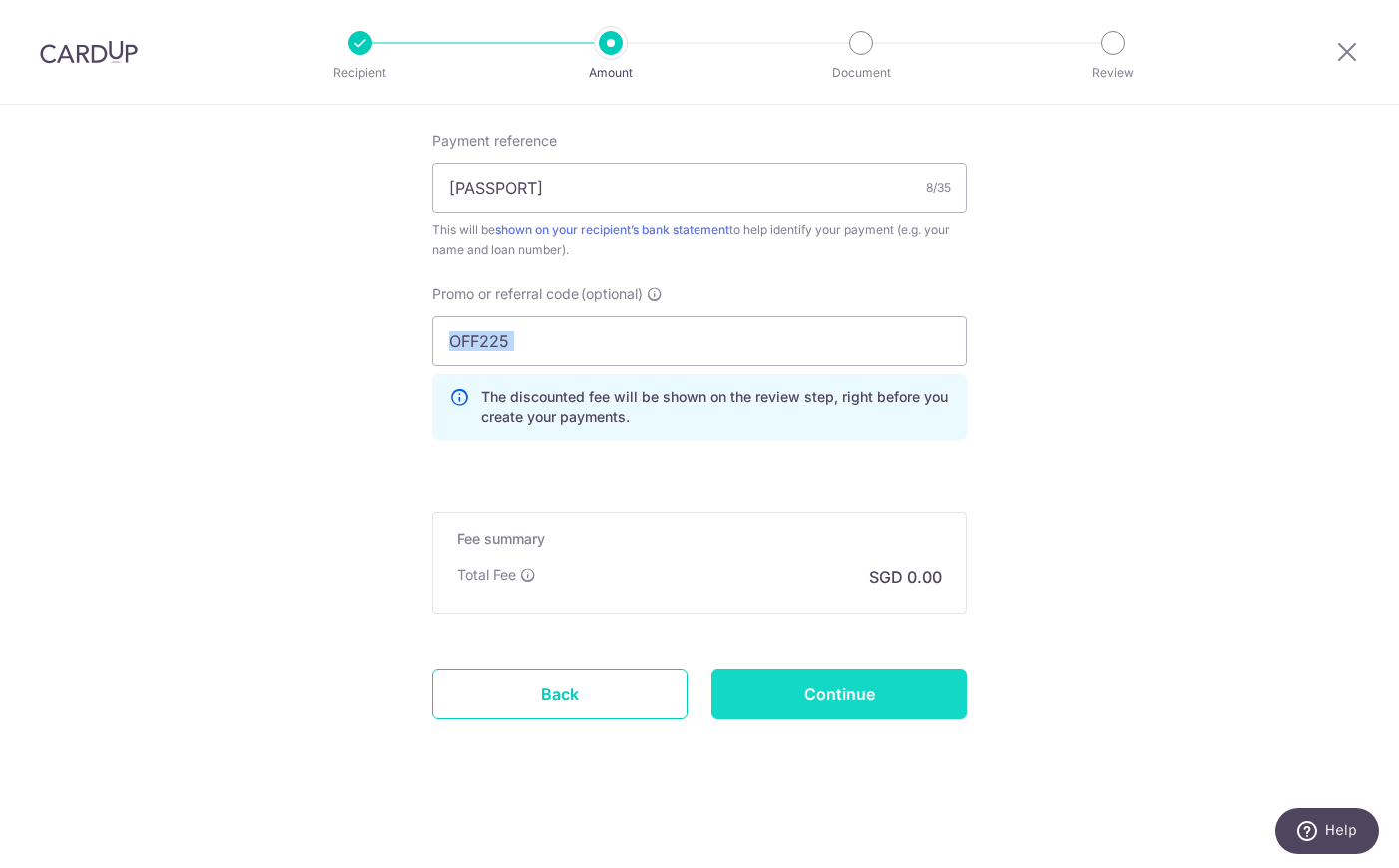 scroll, scrollTop: 1213, scrollLeft: 0, axis: vertical 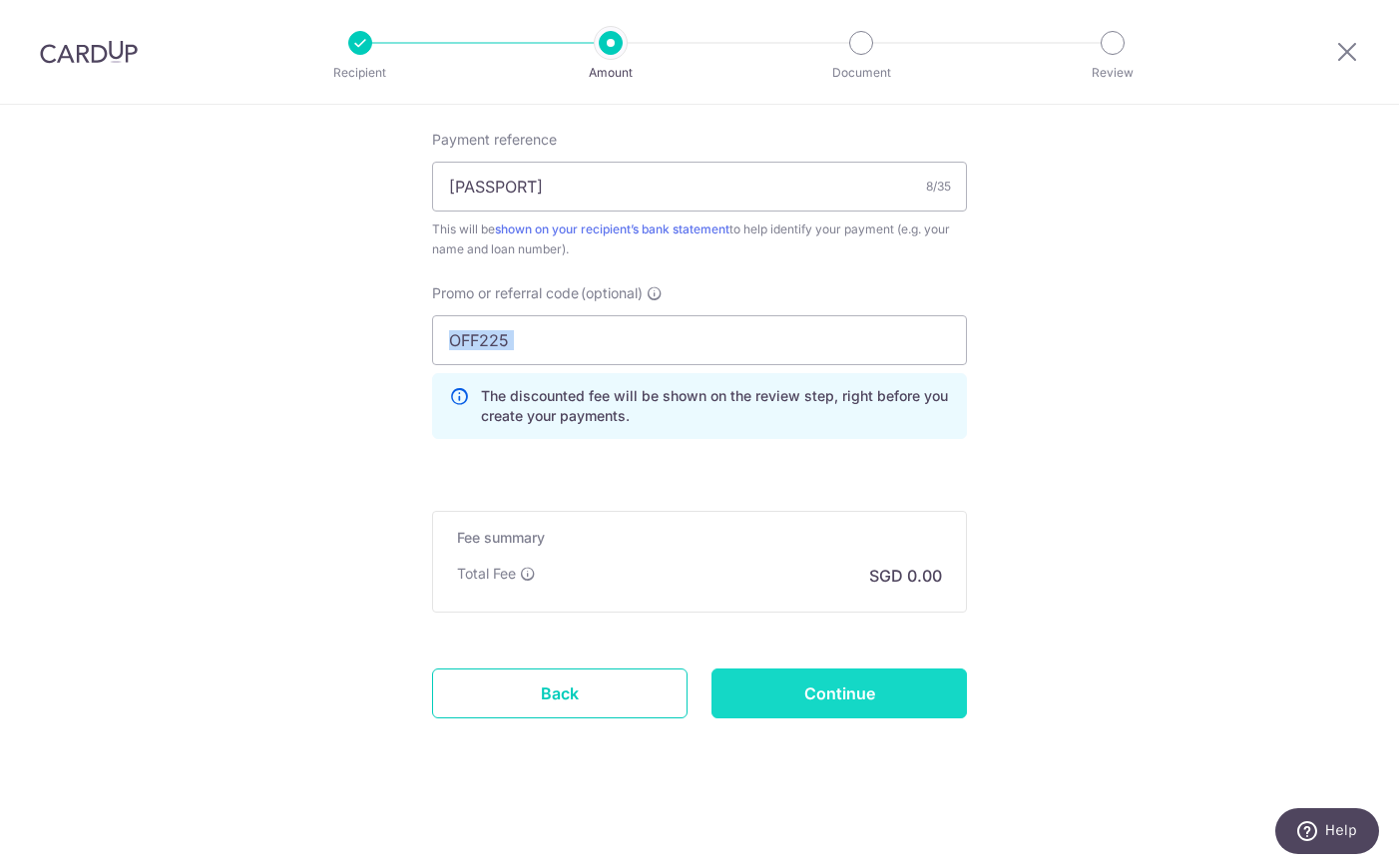 click on "Continue" at bounding box center [839, 693] 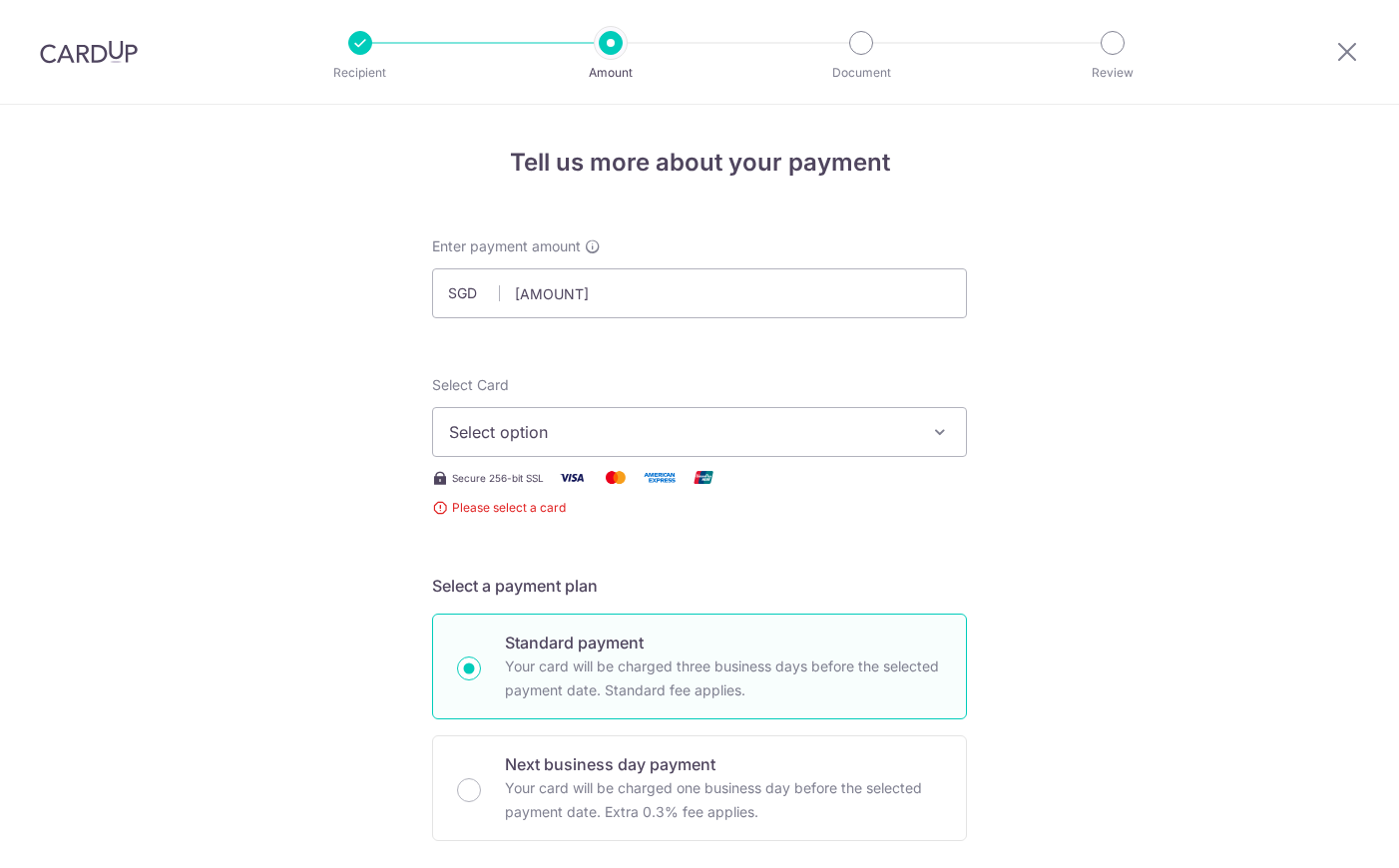 scroll, scrollTop: 0, scrollLeft: 0, axis: both 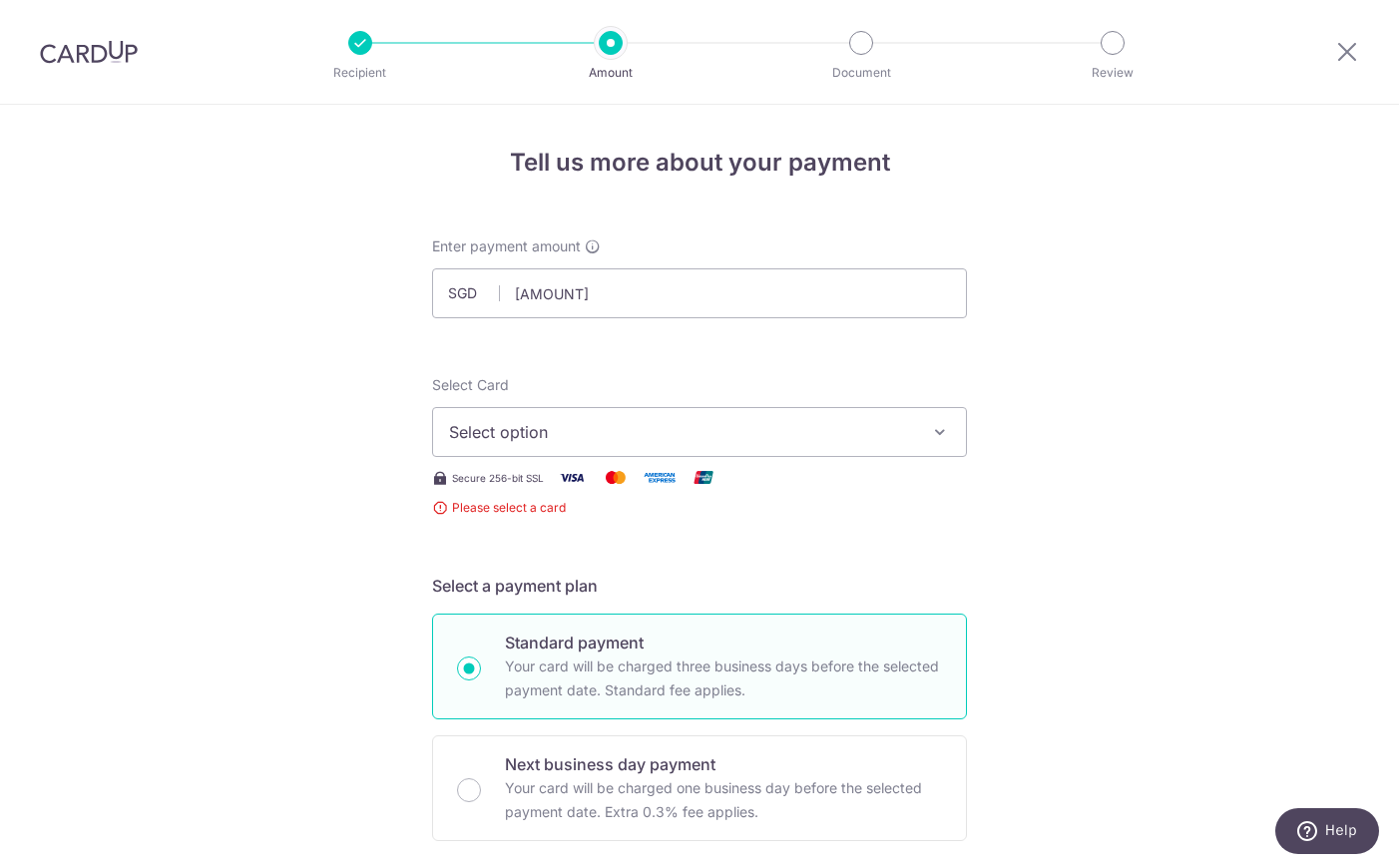 click on "Select option" at bounding box center [682, 432] 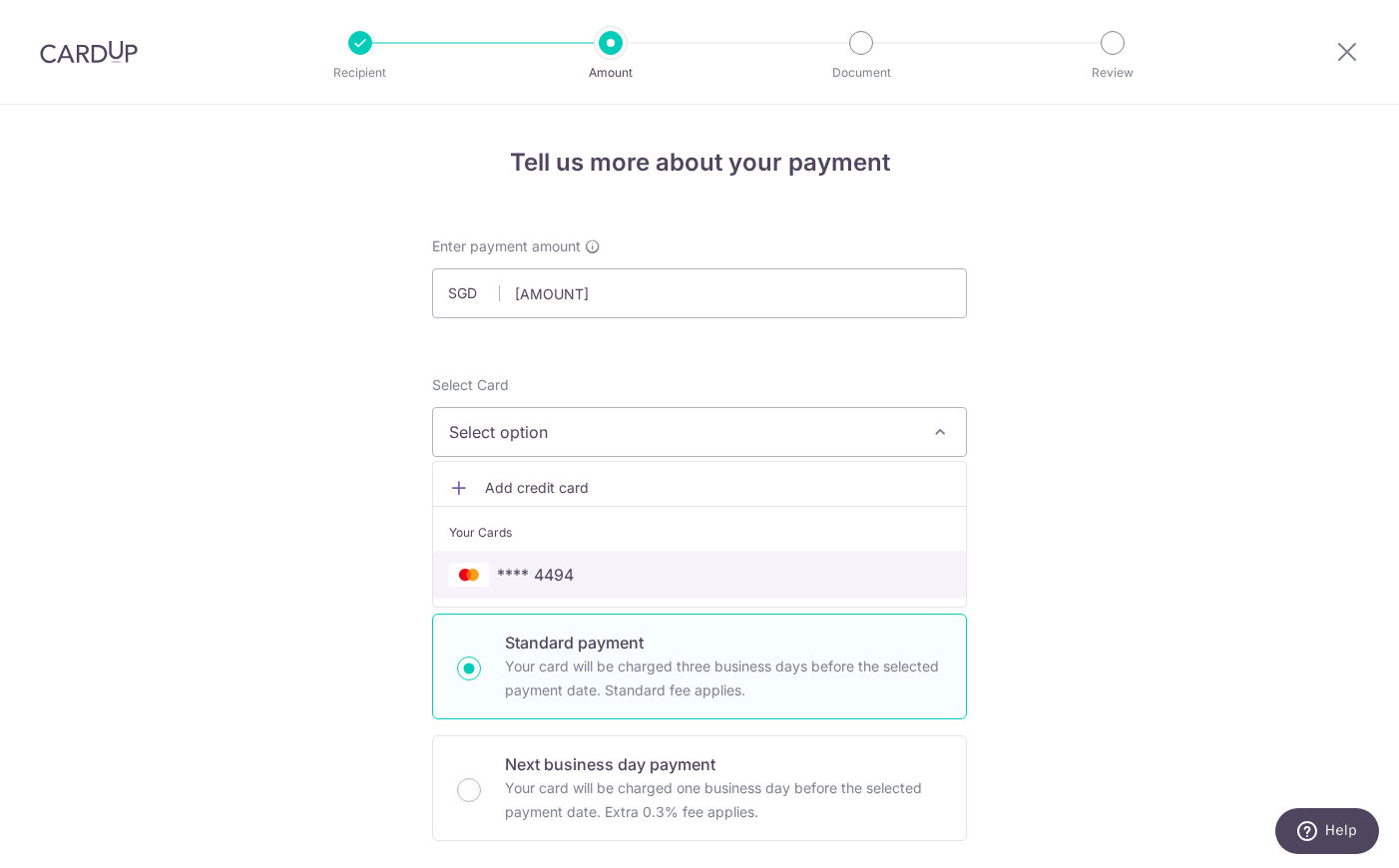 drag, startPoint x: 523, startPoint y: 574, endPoint x: 743, endPoint y: 586, distance: 220.32703 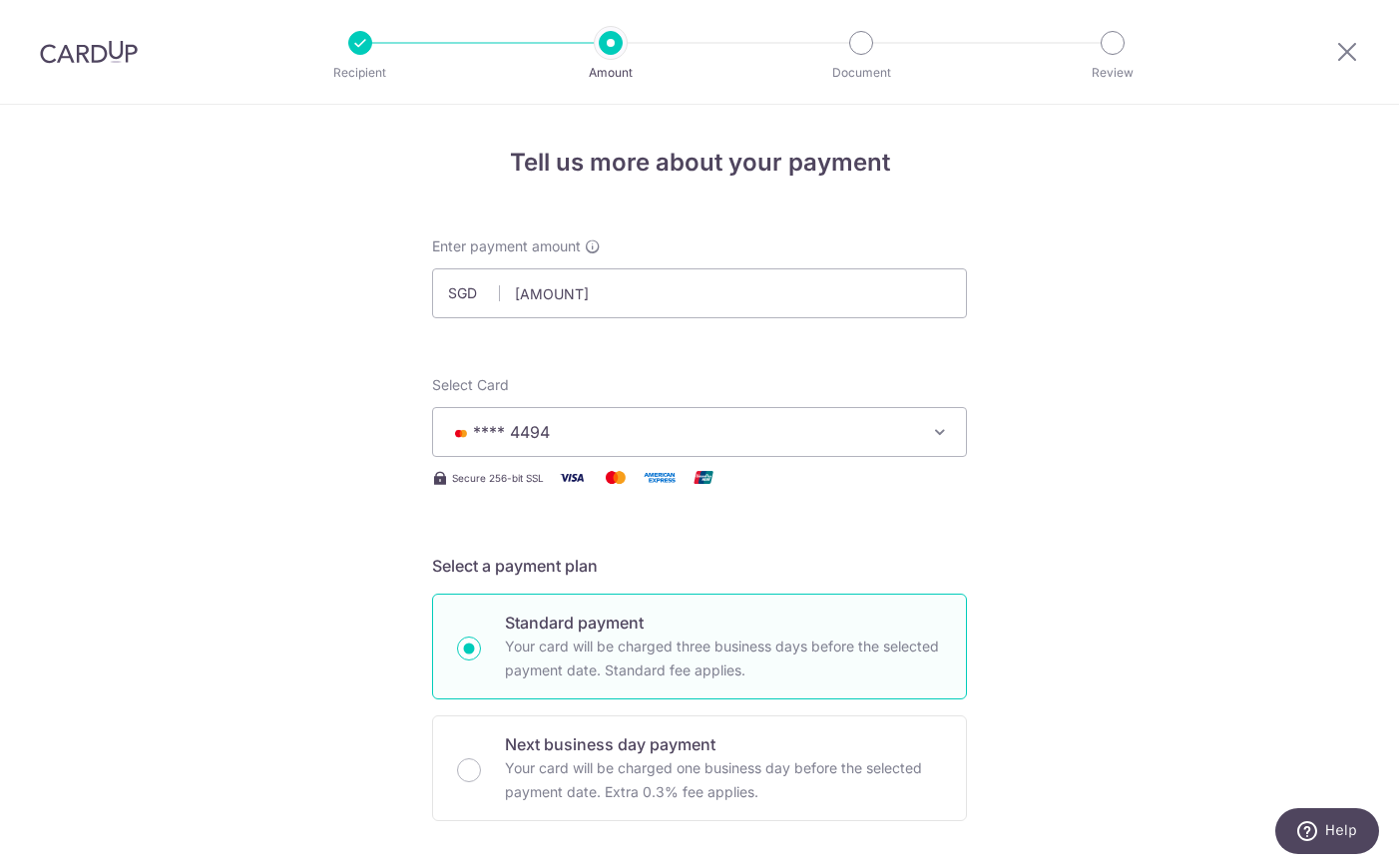 click on "Tell us more about your payment
Enter payment amount
SGD
5,558.00
5558.00
Select Card
**** 4494
Add credit card
Your Cards
**** 4494
Secure 256-bit SSL
Text
New card details
Card
Secure 256-bit SSL" at bounding box center (700, 1092) 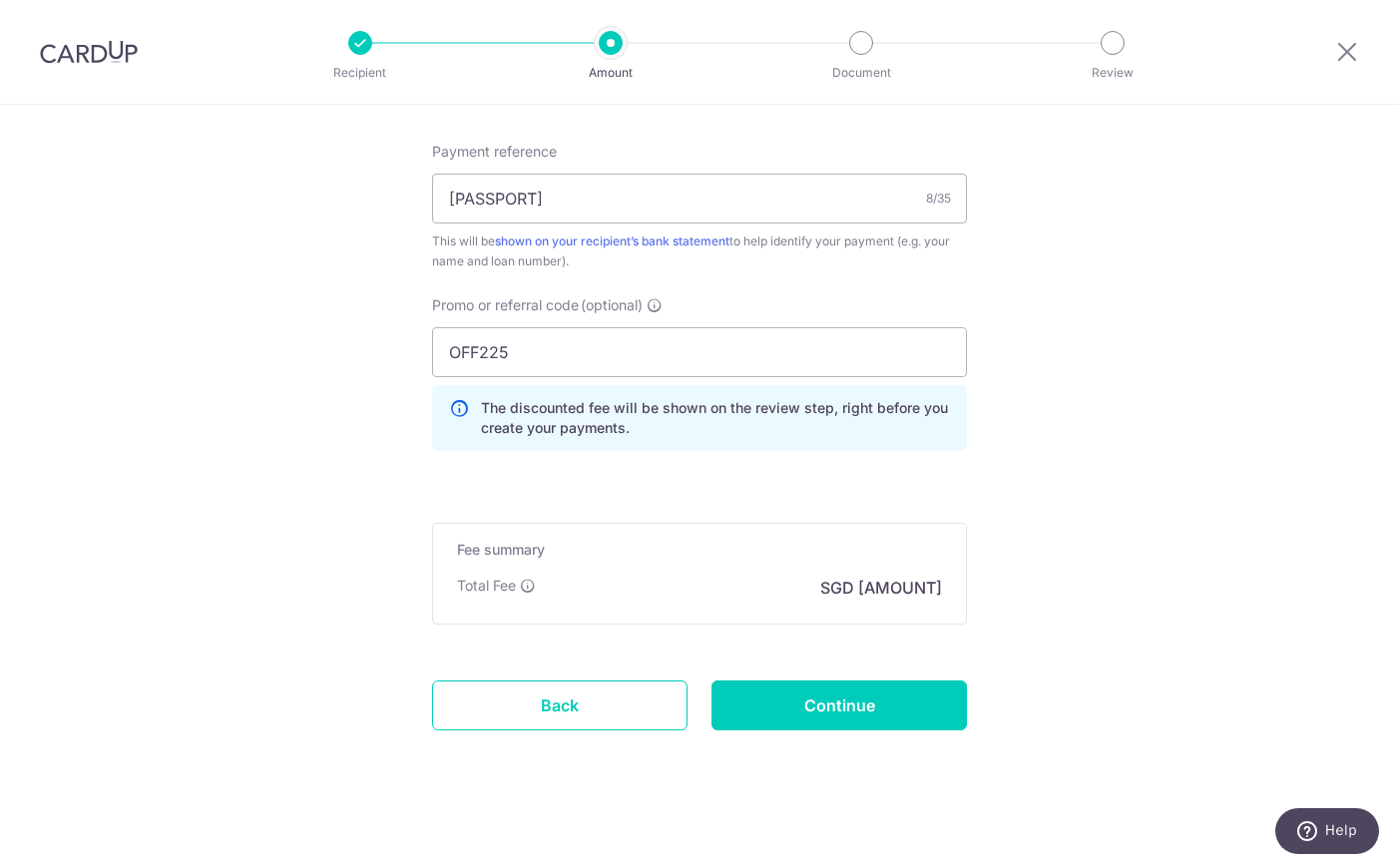 scroll, scrollTop: 1213, scrollLeft: 0, axis: vertical 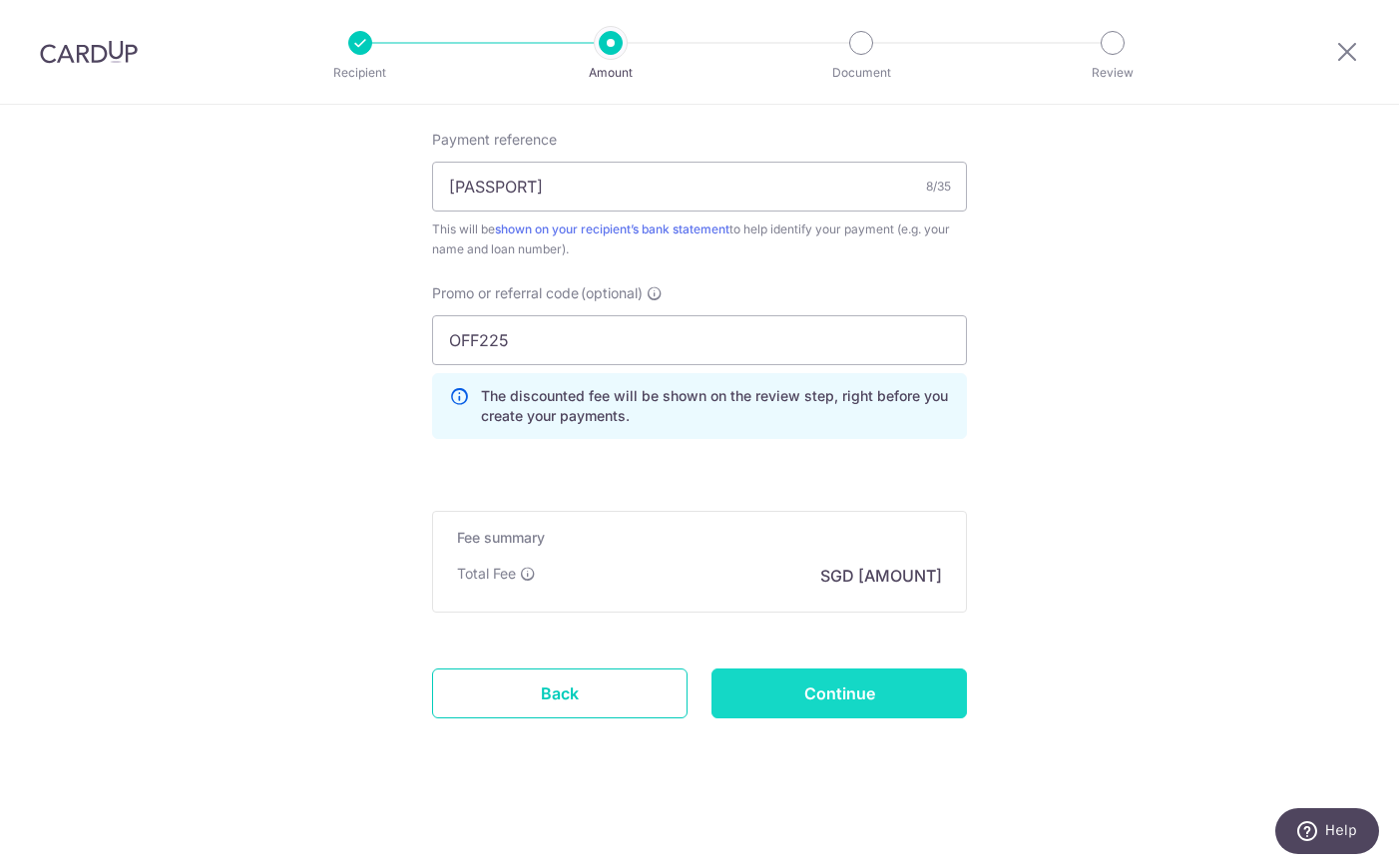 click on "Continue" at bounding box center [839, 693] 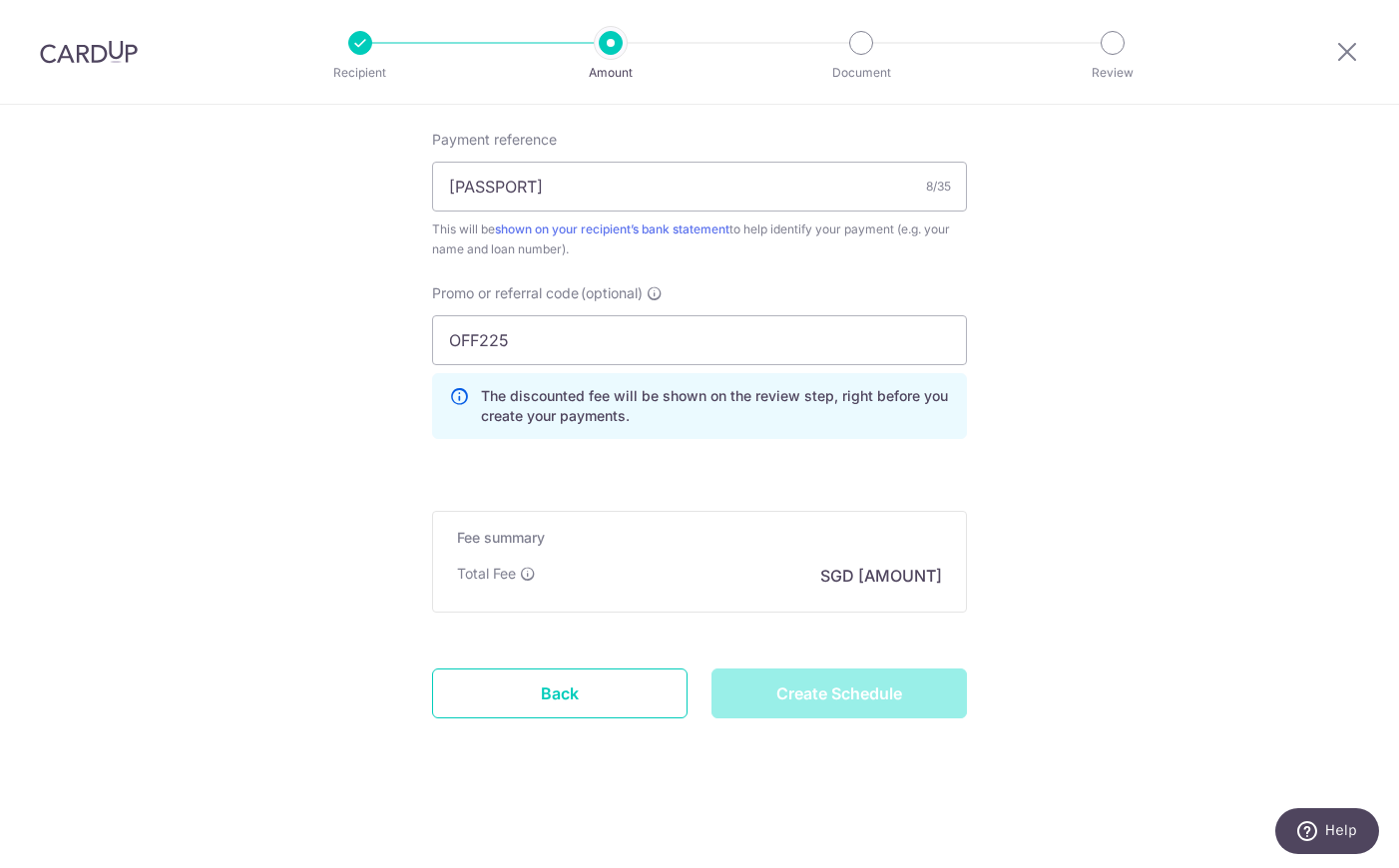 type on "Create Schedule" 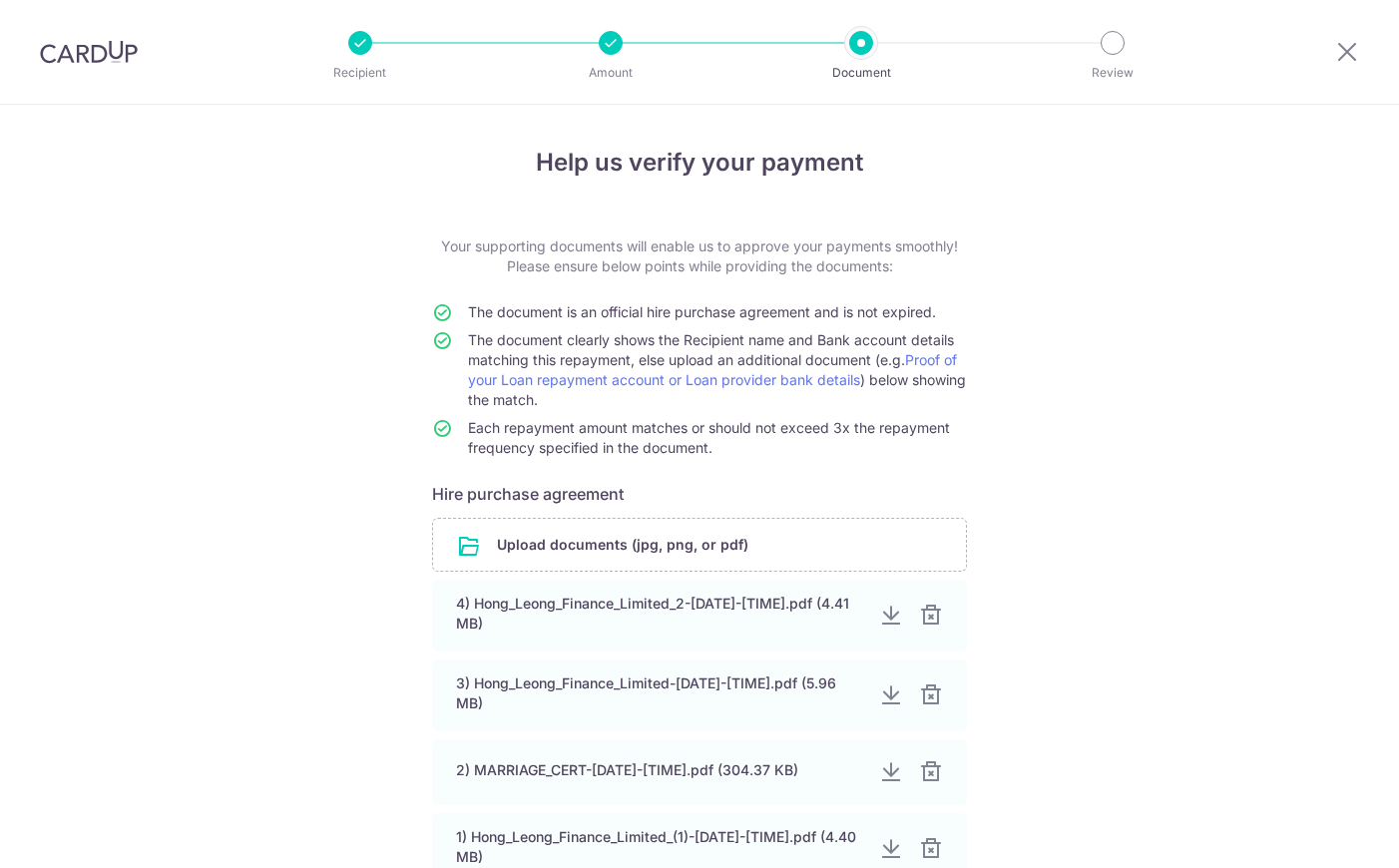scroll, scrollTop: 0, scrollLeft: 0, axis: both 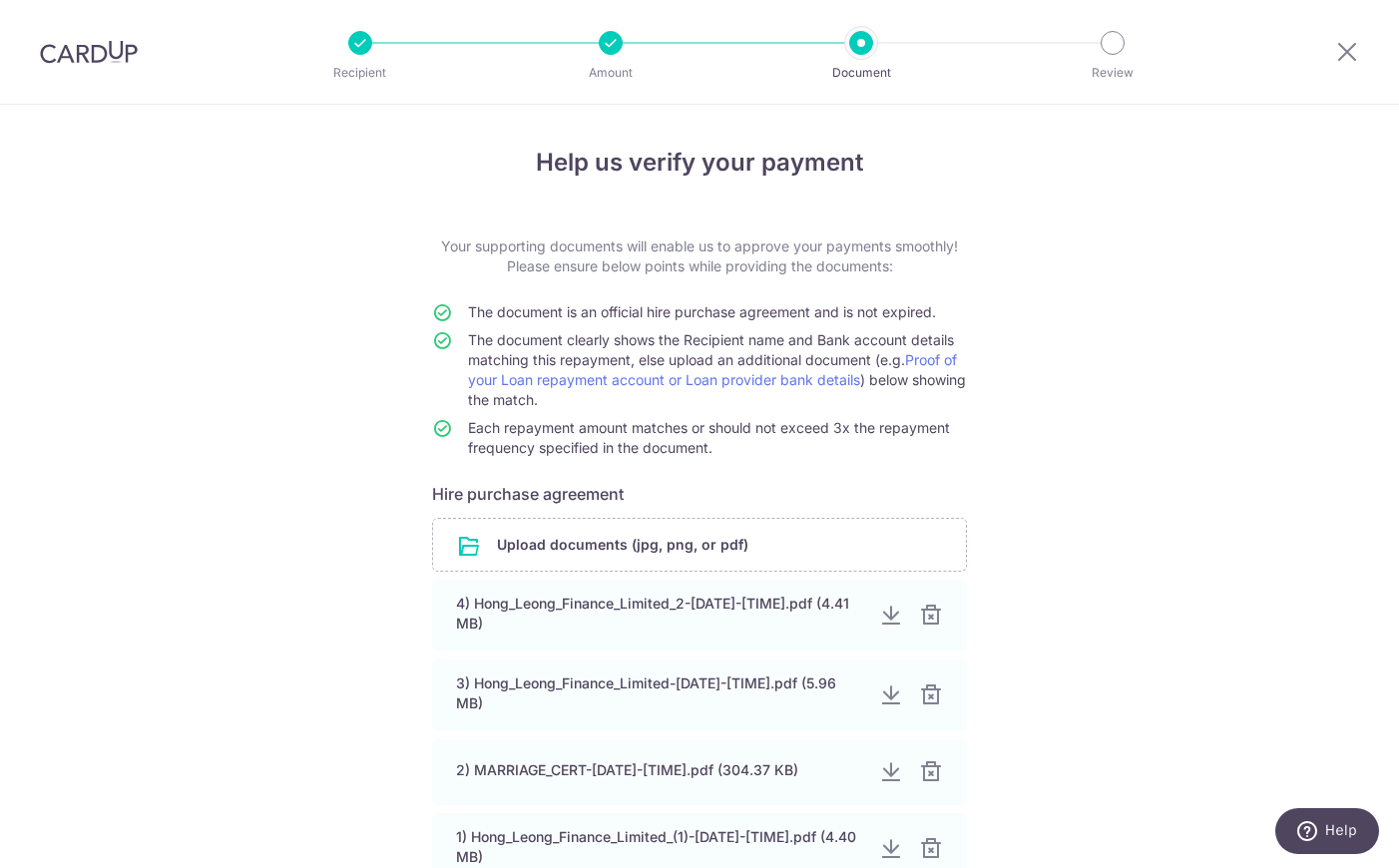click on "Help us verify your payment
Your supporting documents will enable us to approve your payments smoothly!  Please ensure below points while providing the documents:
The document is an official hire purchase agreement and is not expired.
The document clearly shows the Recipient name and Bank account details matching this repayment, else upload an additional document (e.g.  Proof of your Loan repayment account or Loan provider bank details ) below showing the match.
Each repayment amount matches or should not exceed 3x the repayment frequency specified in the document.
Hire purchase agreement
Upload documents (jpg, png, or pdf) 4) Hong_Leong_Finance_Limited_2-[DATE]-[TIME].pdf (4.41 MB) 3) Hong_Leong_Finance_Limited-[DATE]-[TIME].pdf (5.96 MB) 2) MARRIAGE_CERT-[DATE]-[TIME].pdf (304.37 KB)" at bounding box center (700, 601) 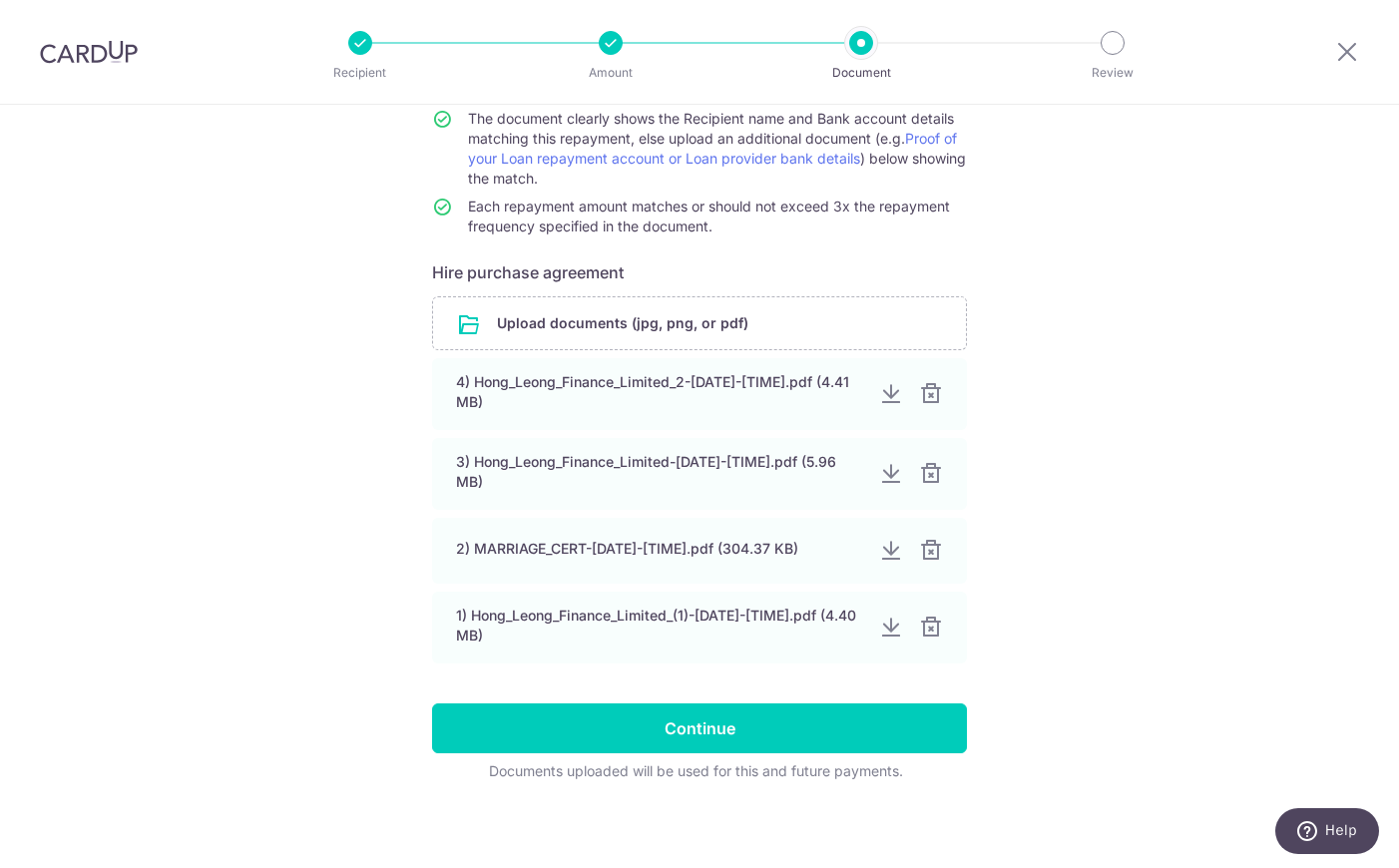 scroll, scrollTop: 228, scrollLeft: 0, axis: vertical 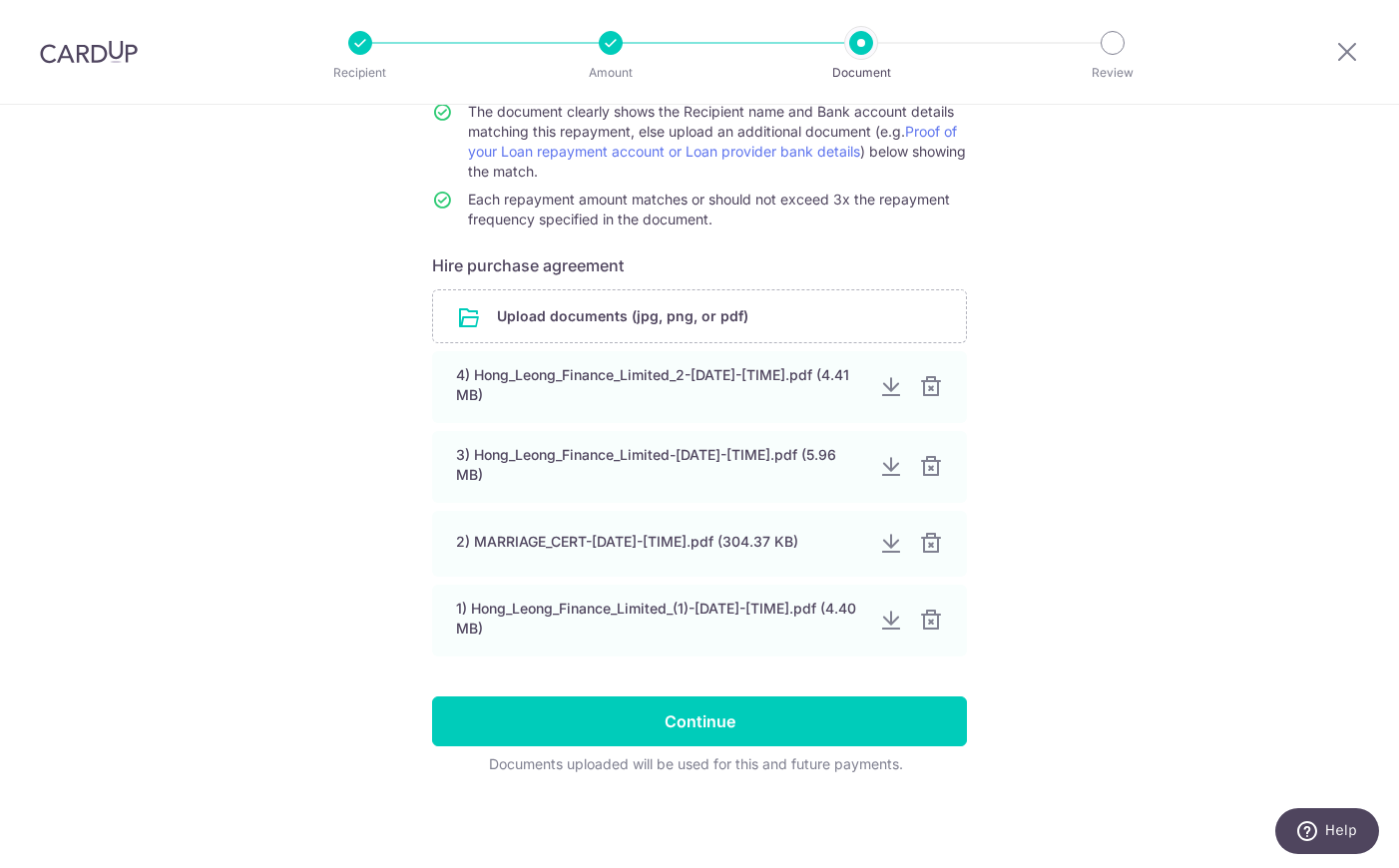 click on "Help us verify your payment
Your supporting documents will enable us to approve your payments smoothly!  Please ensure below points while providing the documents:
The document is an official hire purchase agreement and is not expired.
The document clearly shows the Recipient name and Bank account details matching this repayment, else upload an additional document (e.g.  Proof of your Loan repayment account or Loan provider bank details ) below showing the match.
Each repayment amount matches or should not exceed 3x the repayment frequency specified in the document.
Hire purchase agreement
Upload documents (jpg, png, or pdf) 4) Hong_Leong_Finance_Limited_2-[DATE]-[TIME].pdf (4.41 MB) 3) Hong_Leong_Finance_Limited-[DATE]-[TIME].pdf (5.96 MB) 2) MARRIAGE_CERT-[DATE]-[TIME].pdf (304.37 KB)" at bounding box center (700, 372) 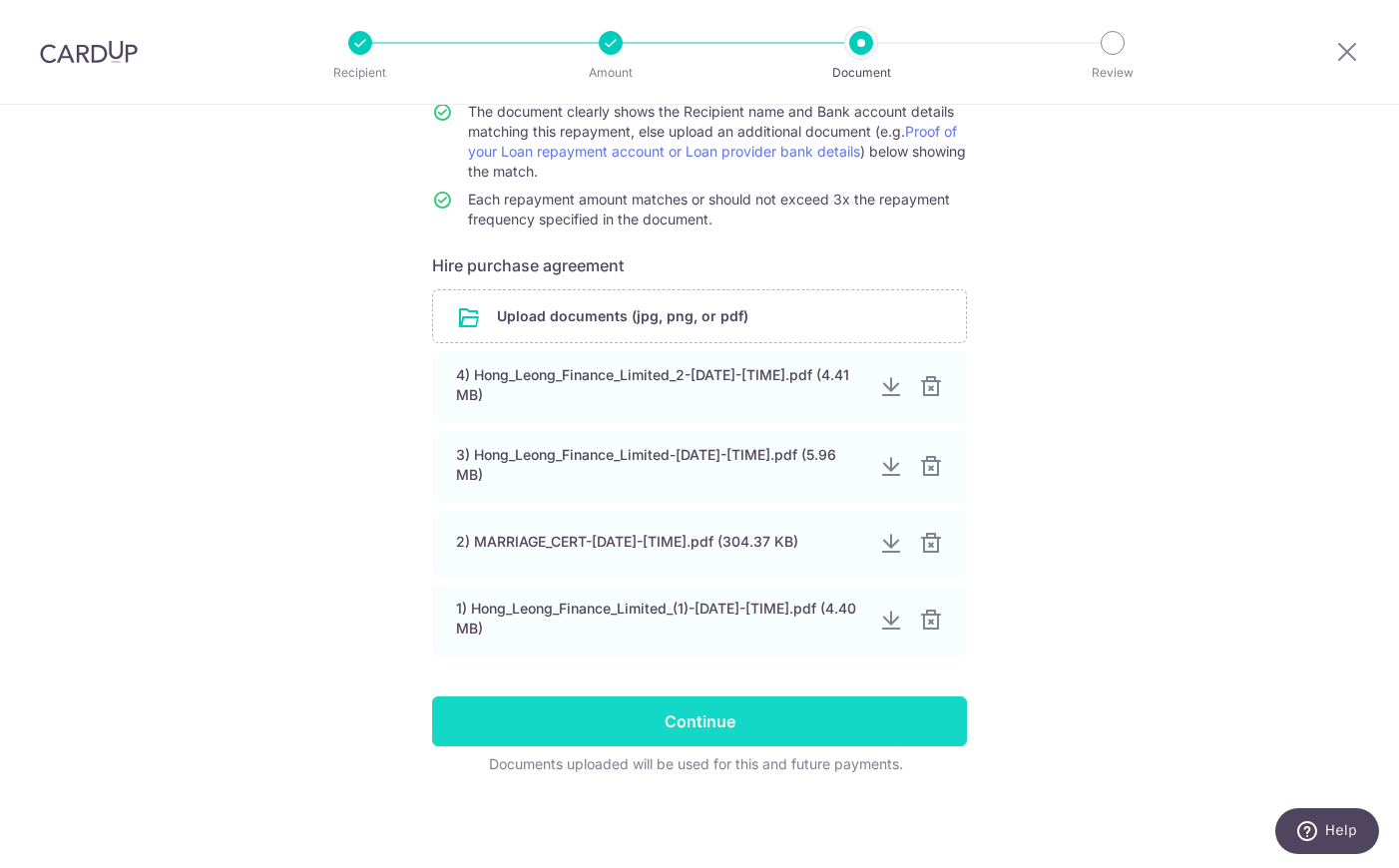 click on "Continue" at bounding box center (700, 721) 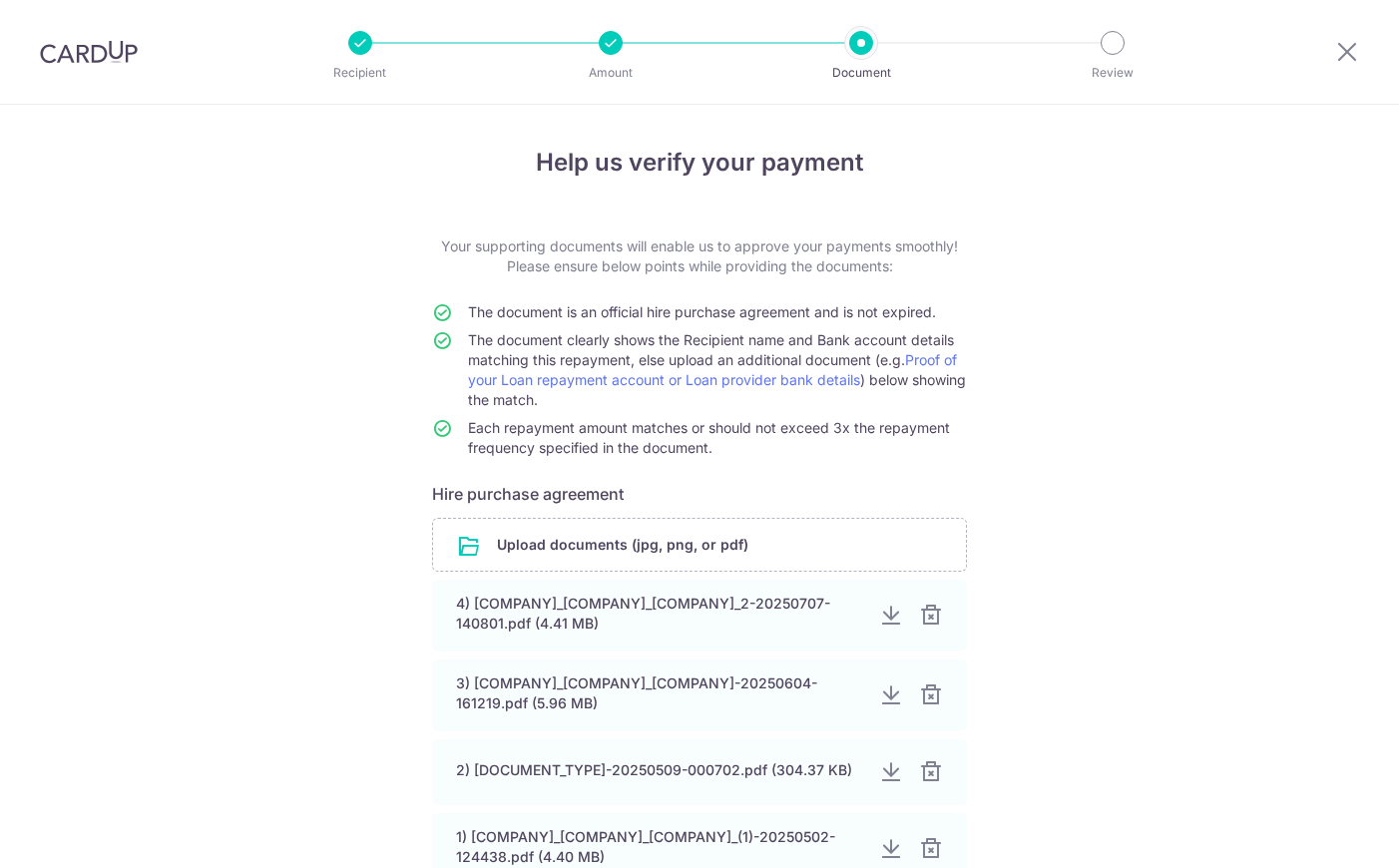 scroll, scrollTop: 0, scrollLeft: 0, axis: both 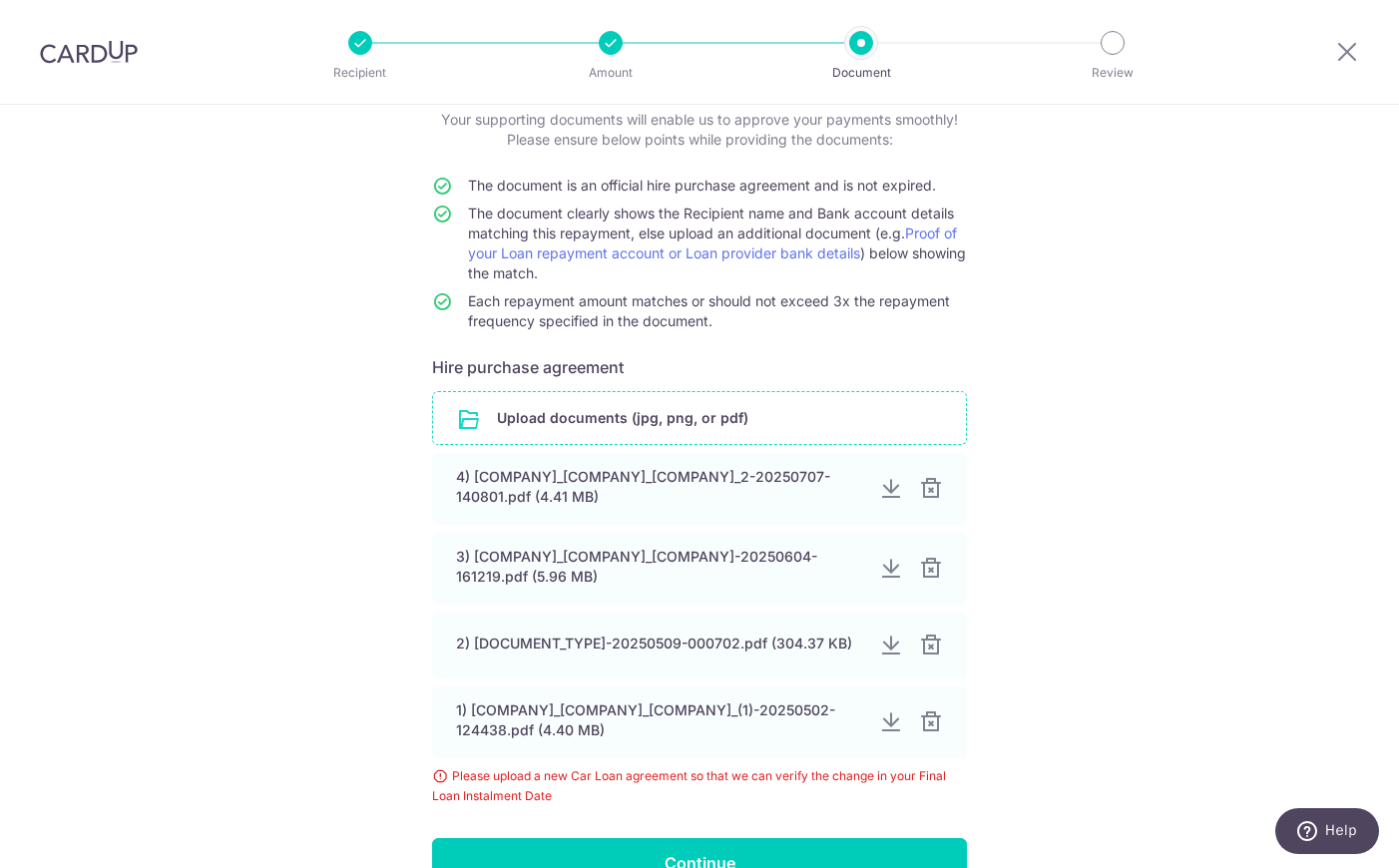 click at bounding box center (700, 418) 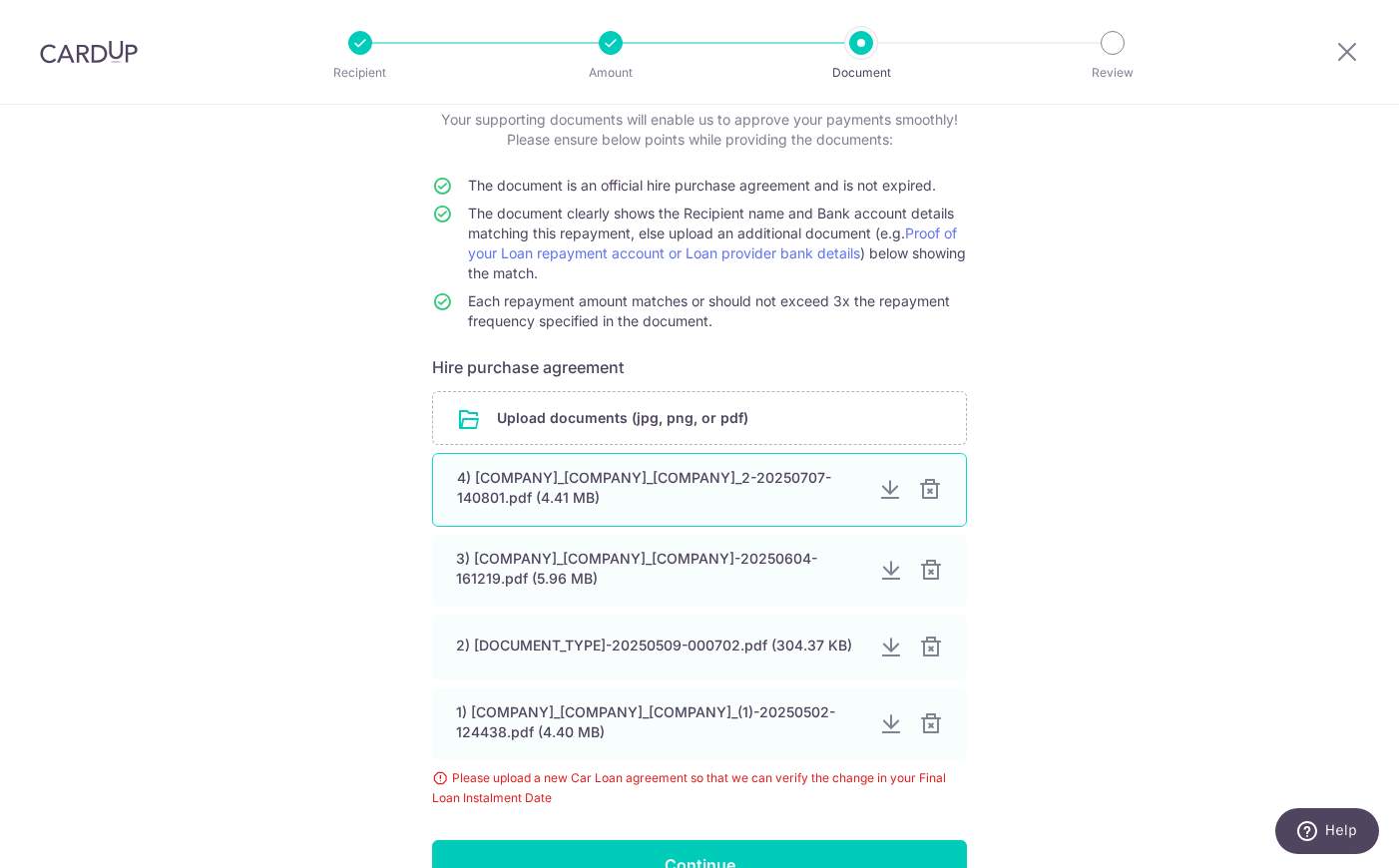 click at bounding box center (890, 490) 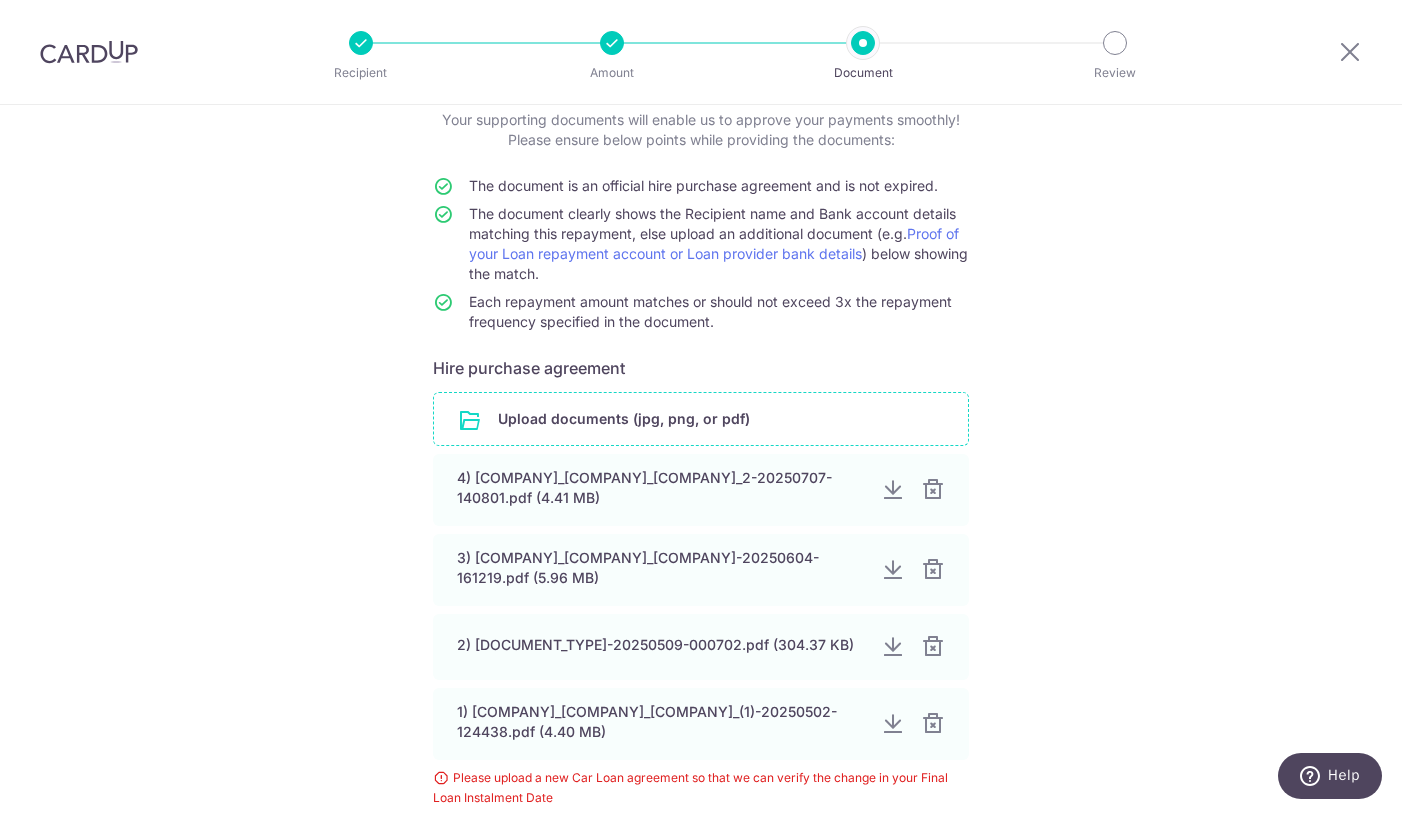 click at bounding box center (701, 419) 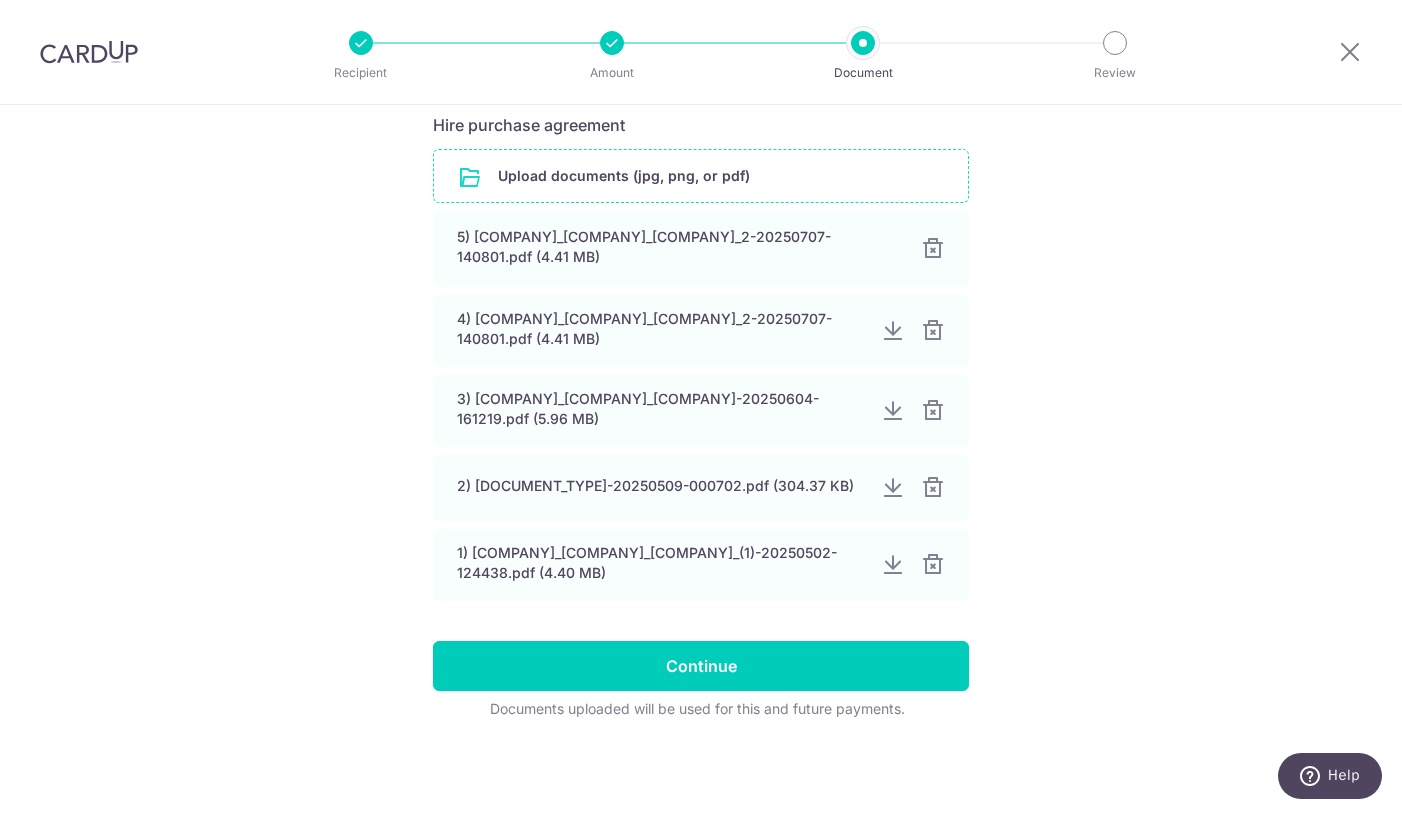 scroll, scrollTop: 370, scrollLeft: 0, axis: vertical 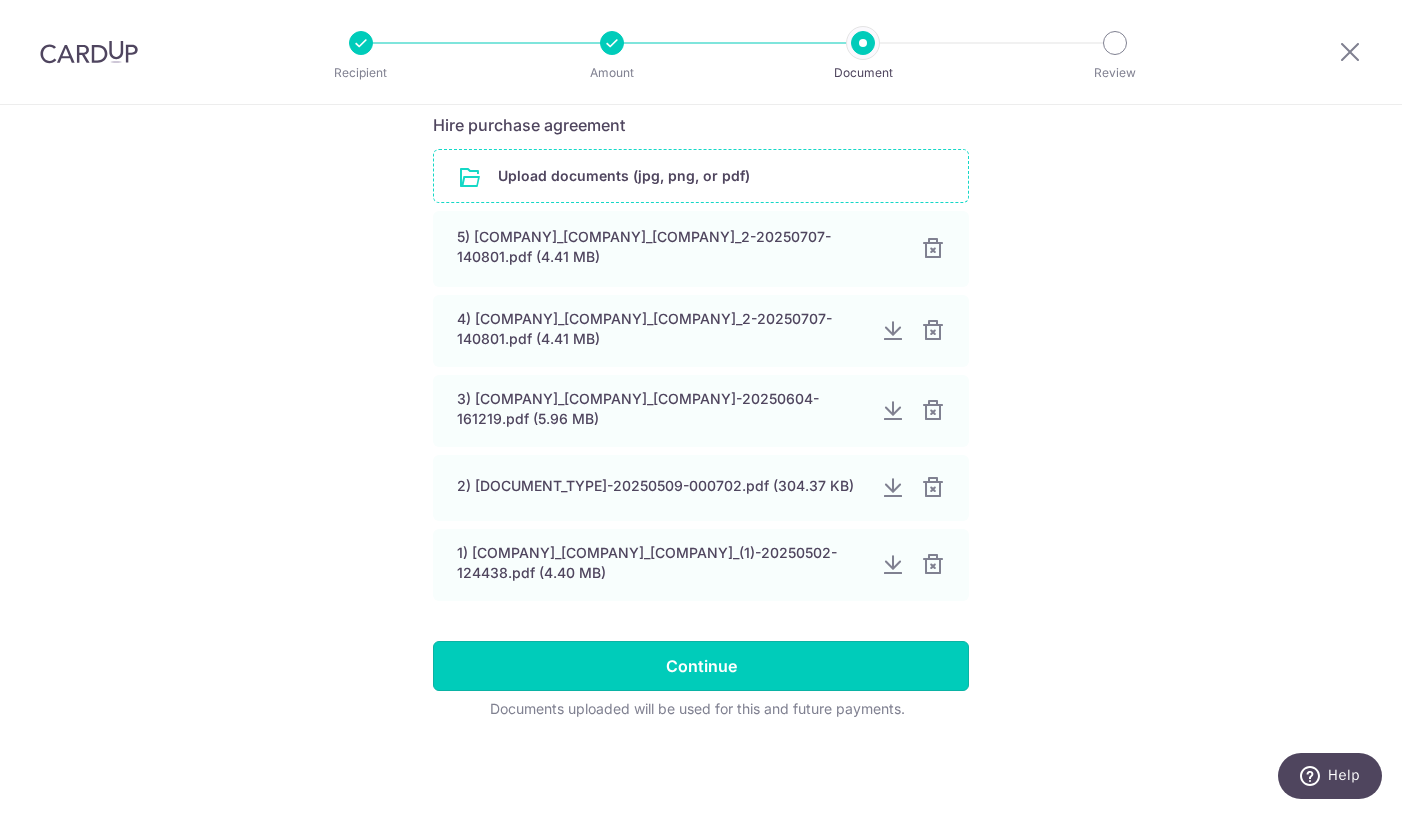 click on "Continue" at bounding box center [701, 666] 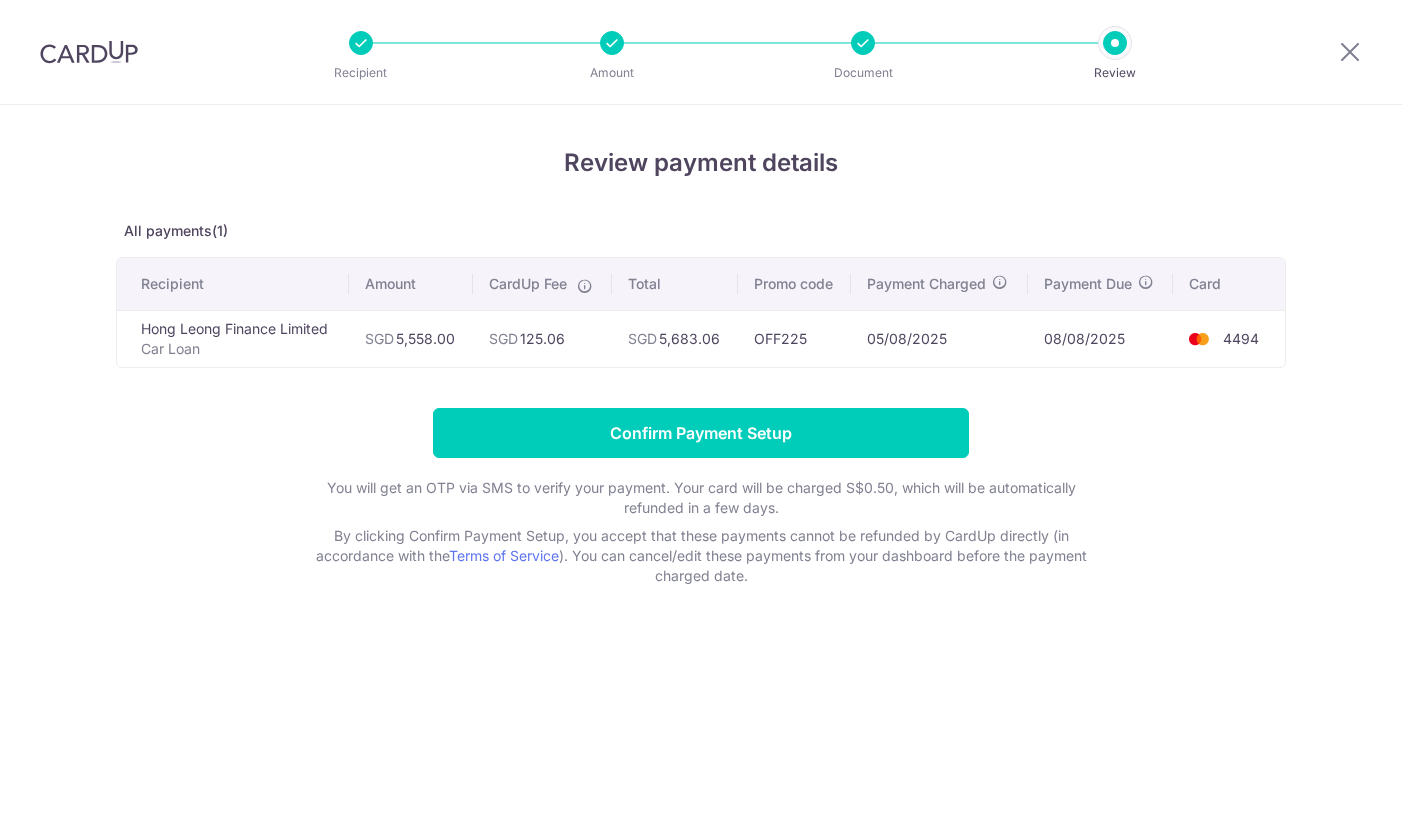scroll, scrollTop: 0, scrollLeft: 0, axis: both 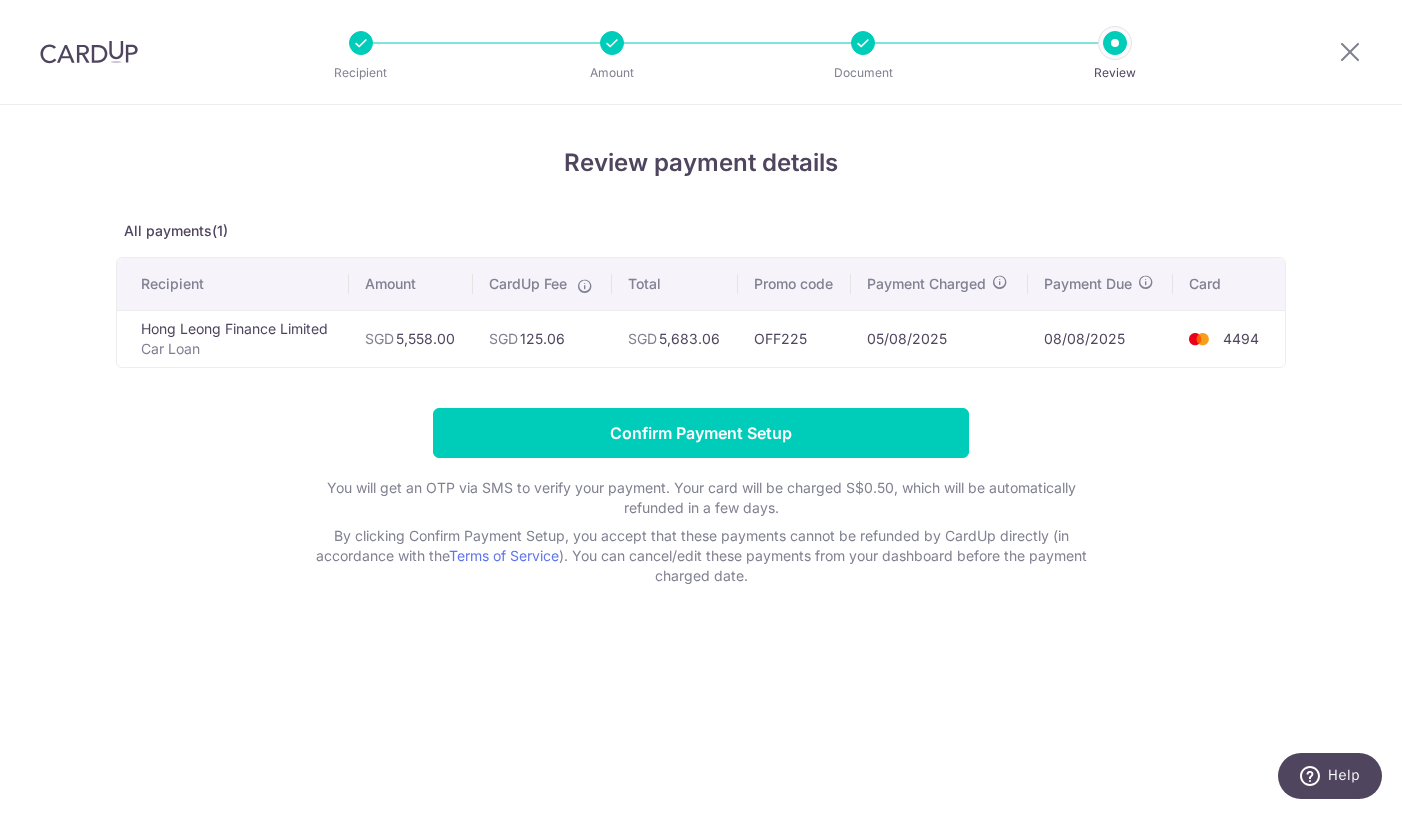 click on "Confirm Payment Setup
You will get an OTP via SMS to verify your payment. Your card will be charged S$0.50, which will be automatically refunded in a few days.
By clicking Confirm Payment Setup, you accept that these payments cannot be refunded by CardUp directly (in accordance with the  Terms of Service ). You can cancel/edit these payments from your dashboard before the payment charged date." at bounding box center [701, 497] 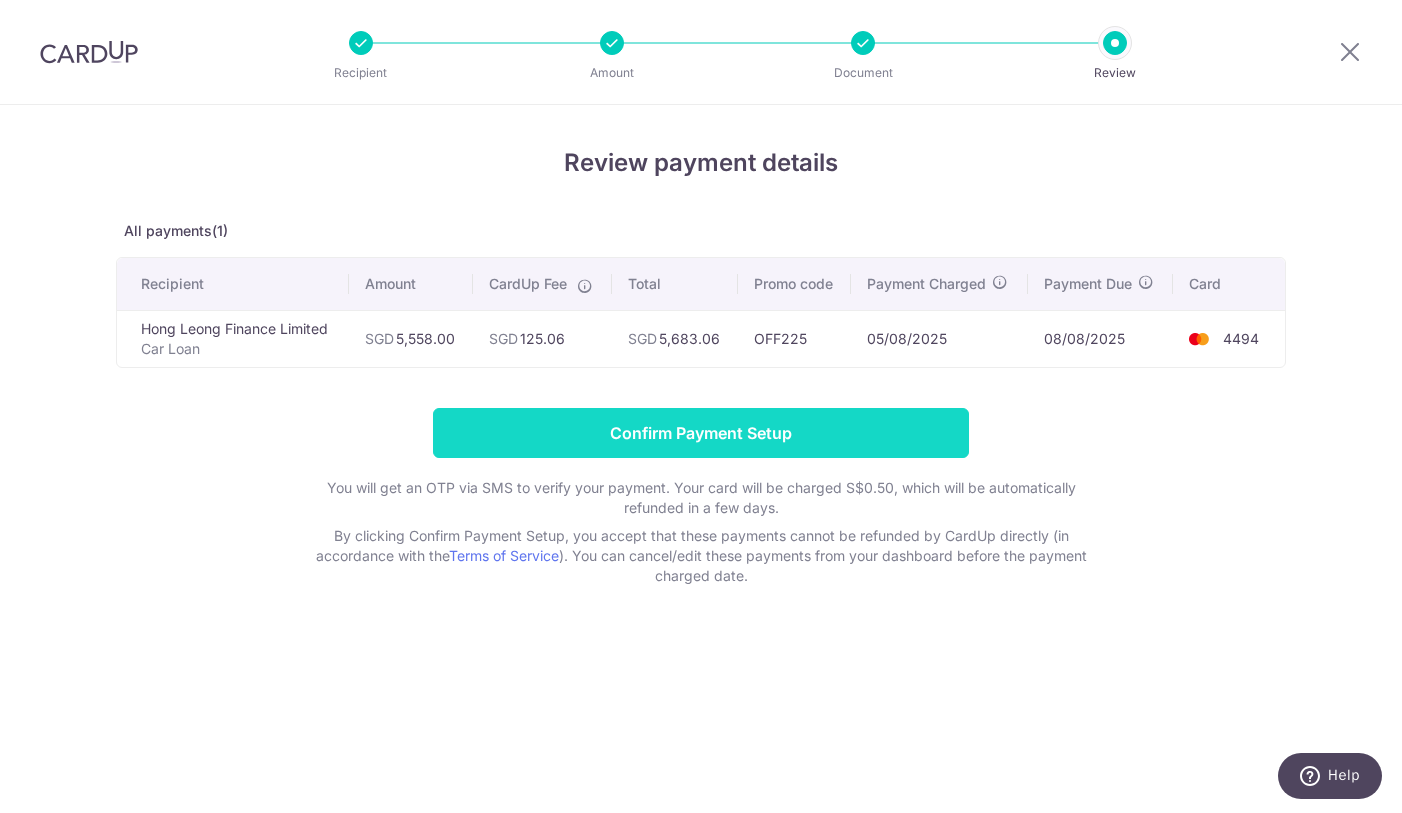 click on "Confirm Payment Setup" at bounding box center (701, 433) 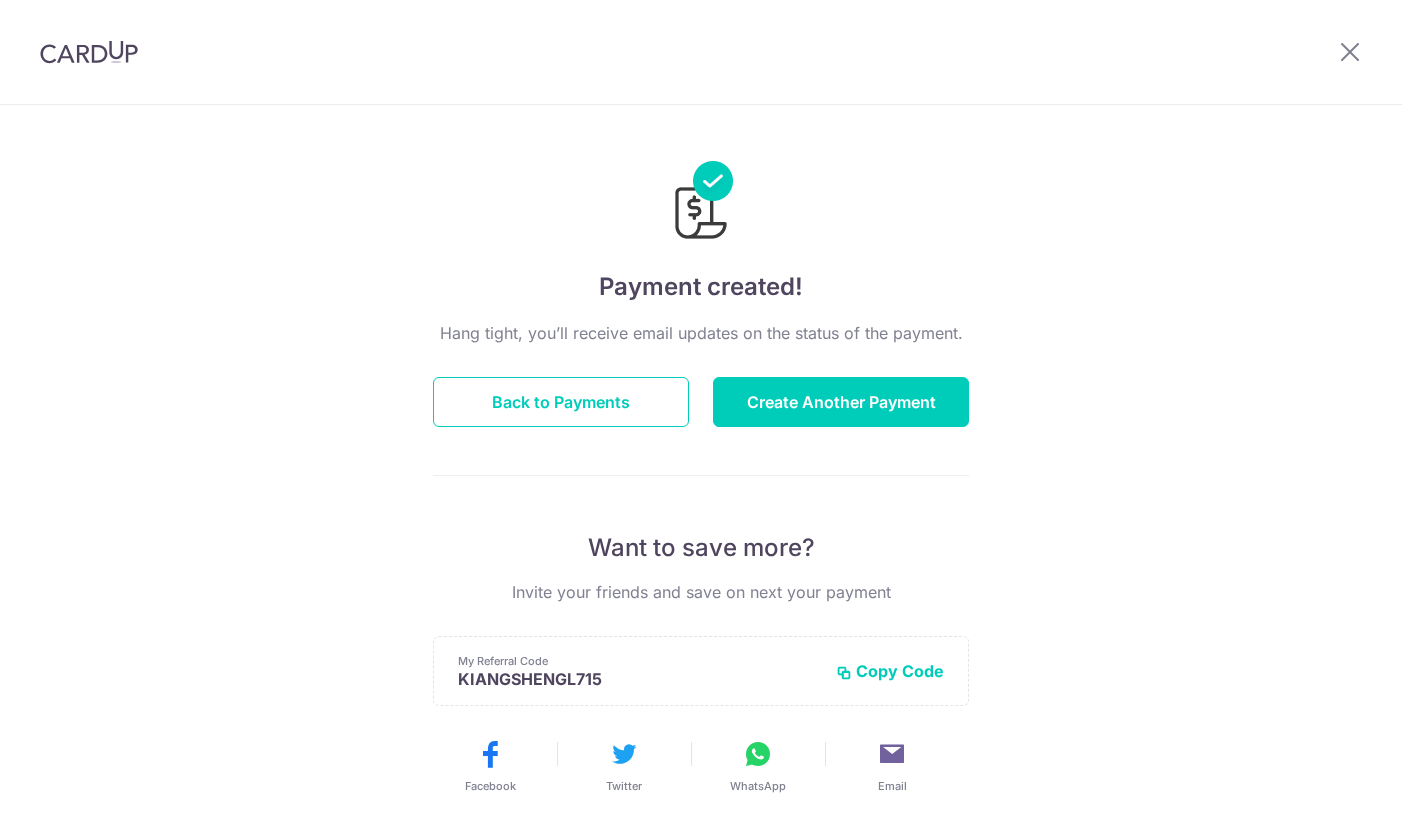 scroll, scrollTop: 0, scrollLeft: 0, axis: both 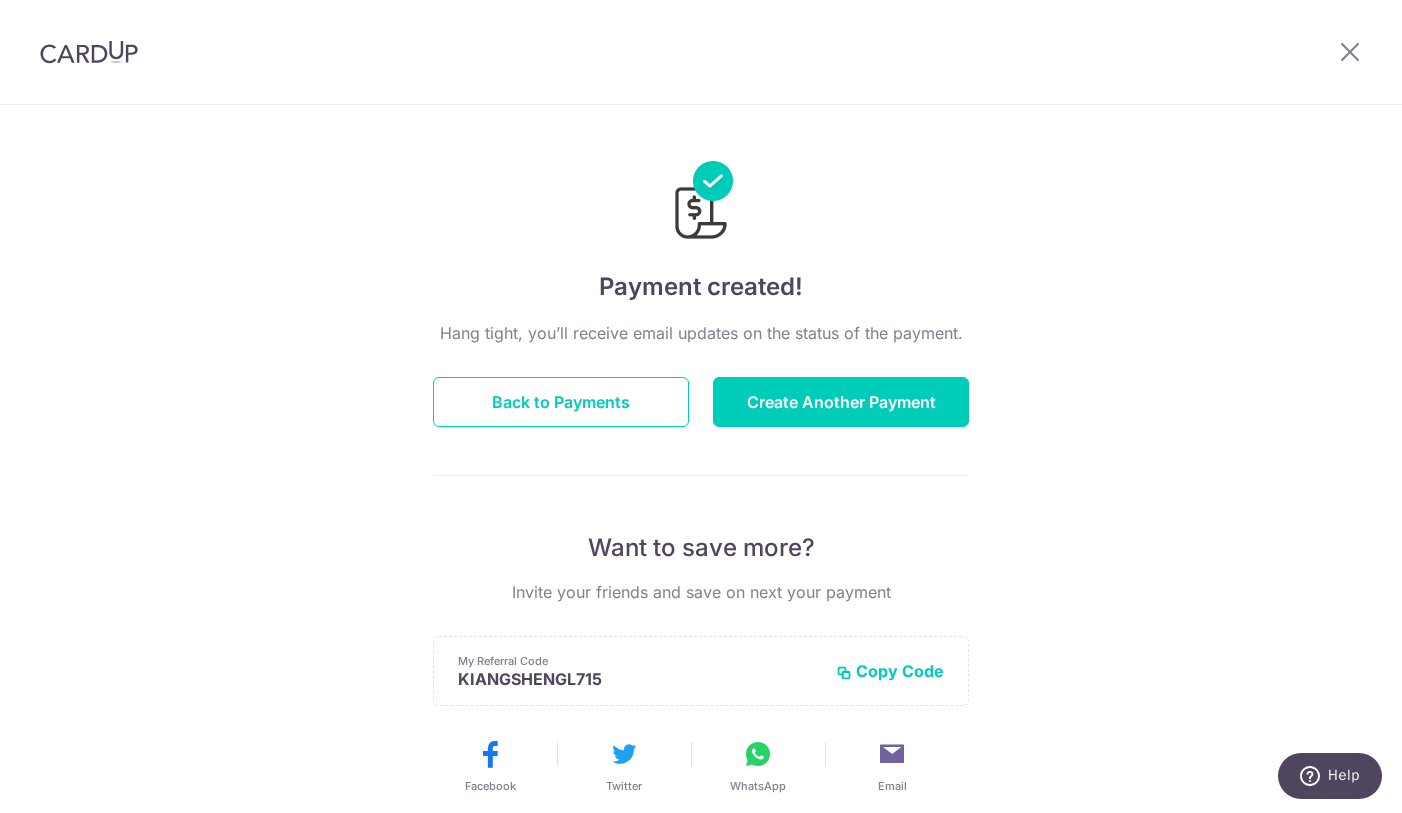 click on "Payment created!
Hang tight, you’ll receive email updates on the status of the payment.
Back to Payments
Create Another Payment
Want to save more?
Invite your friends and save on next your payment
My Referral Code
KIANGSHENGL715
Copy Code
Copied
Facebook
Twitter
WhatsApp
Email" at bounding box center [701, 639] 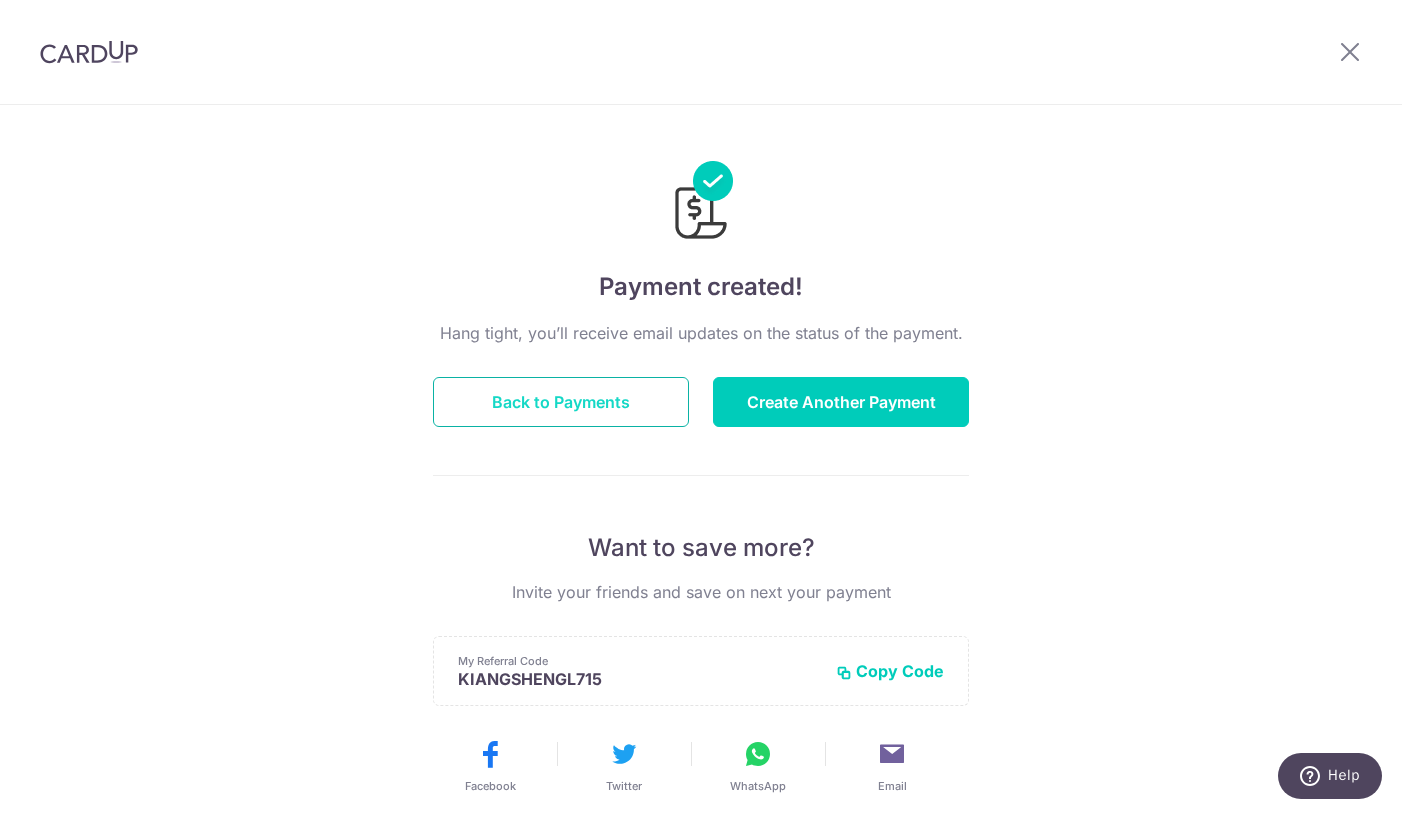 click on "Back to Payments" at bounding box center [561, 402] 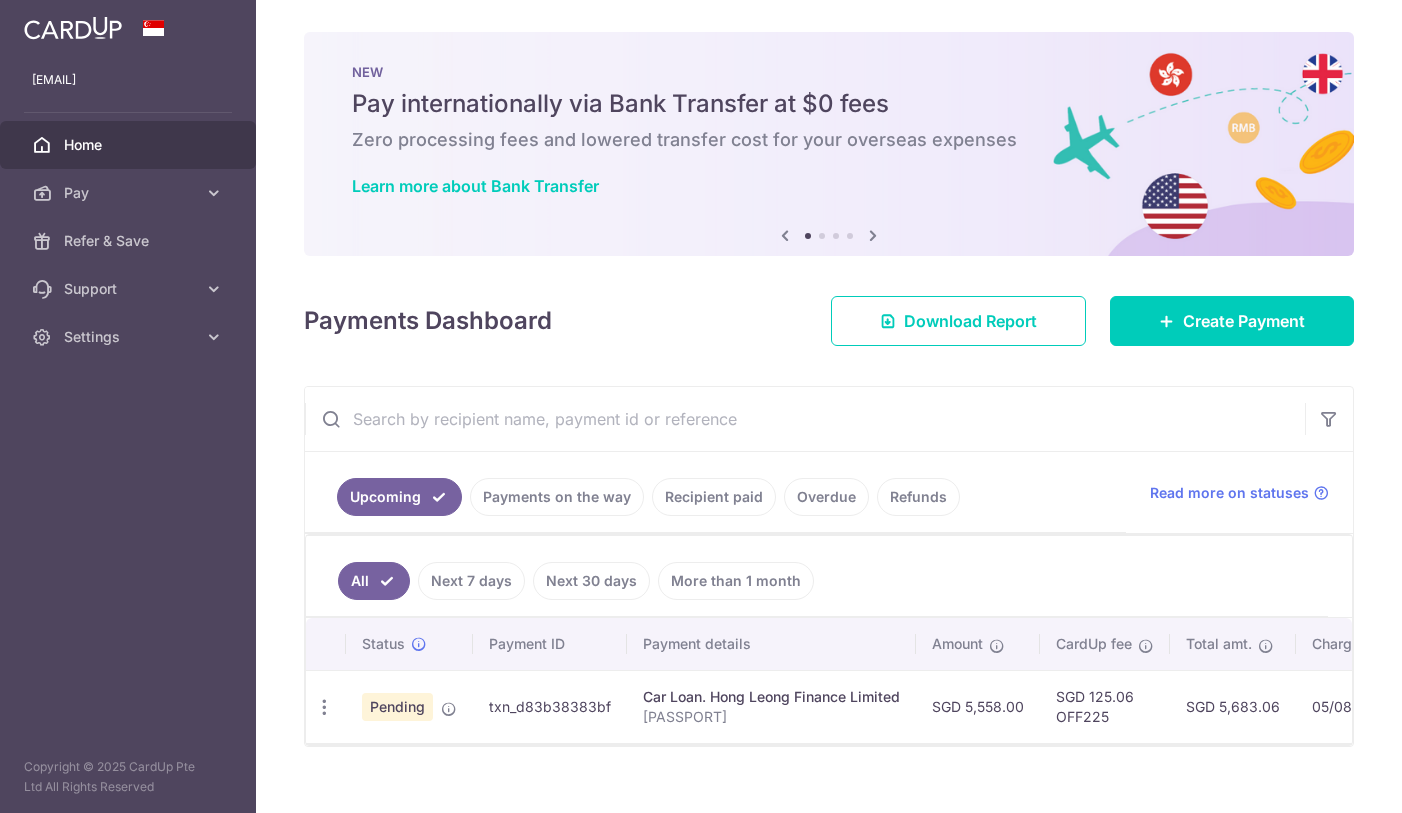 scroll, scrollTop: 0, scrollLeft: 0, axis: both 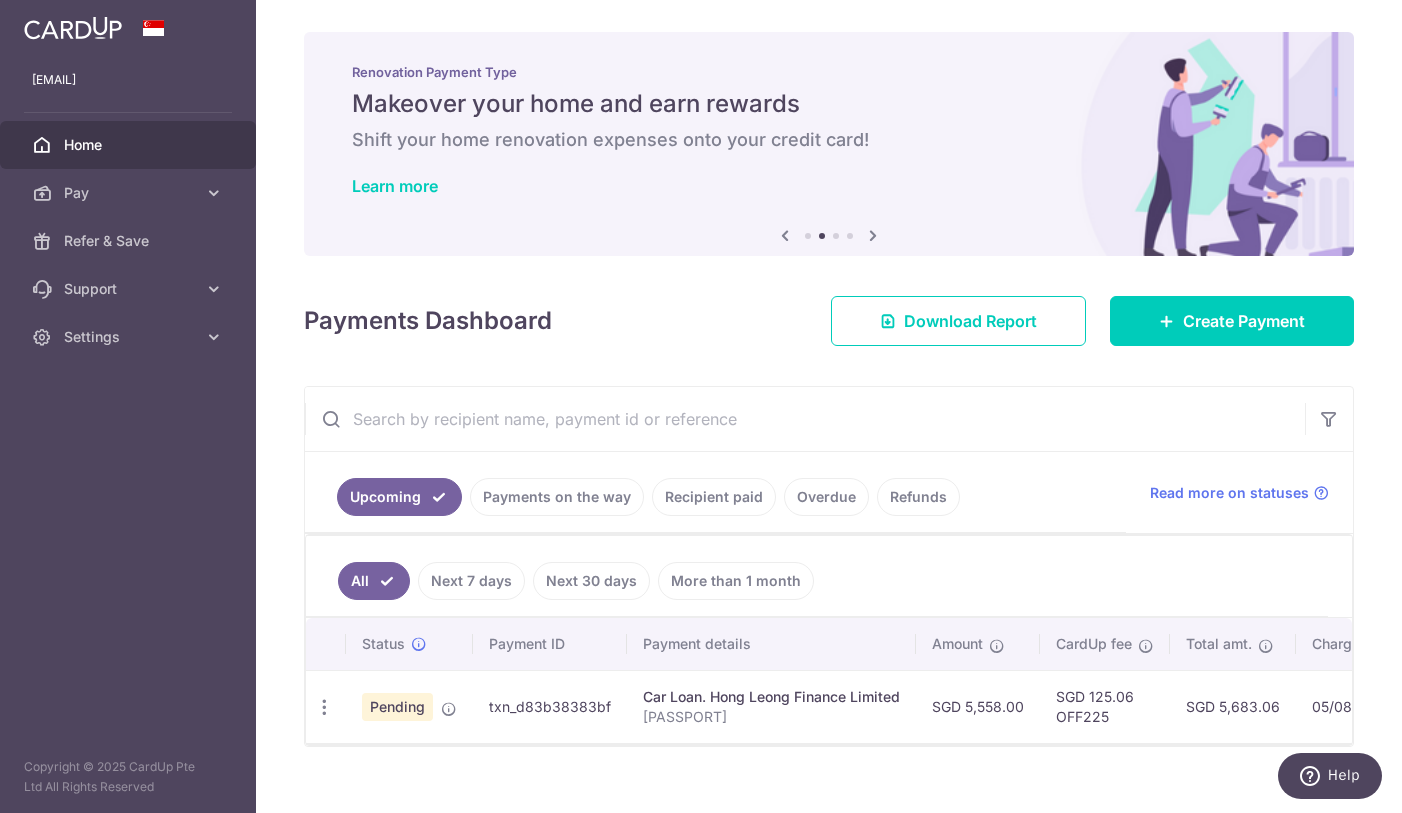 click on "Payments Dashboard
Download Report
Create Payment" at bounding box center (829, 317) 